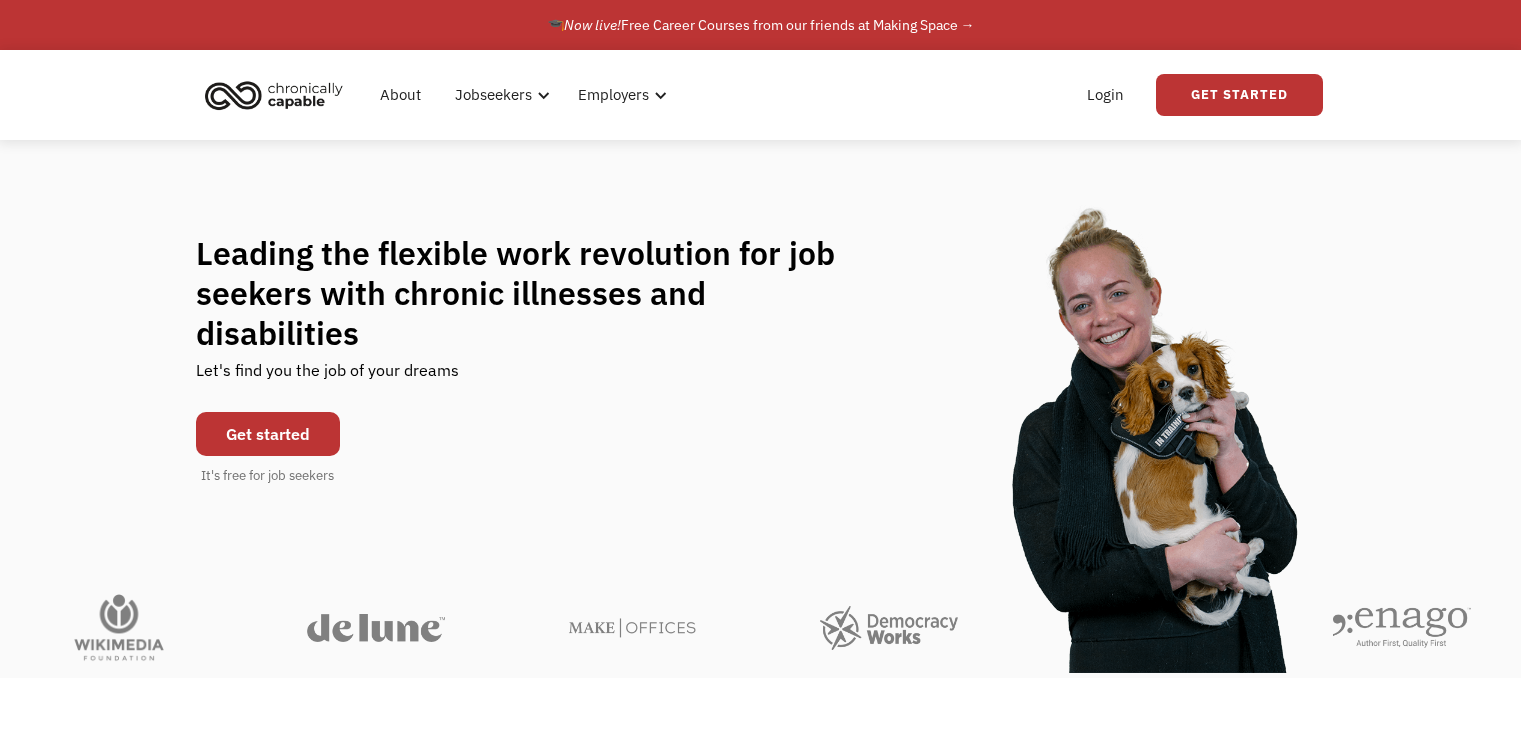 scroll, scrollTop: 0, scrollLeft: 0, axis: both 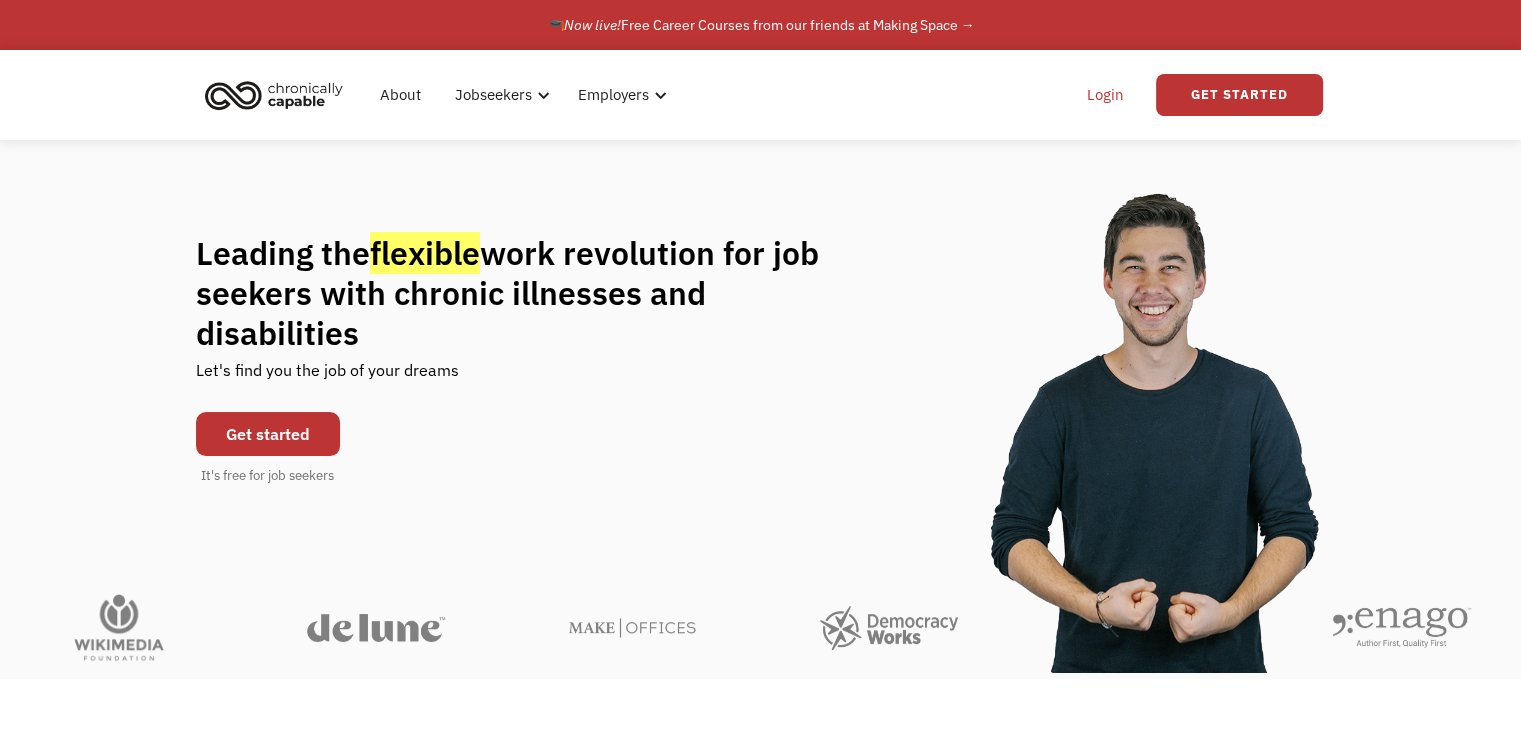 click on "Login" at bounding box center [1105, 95] 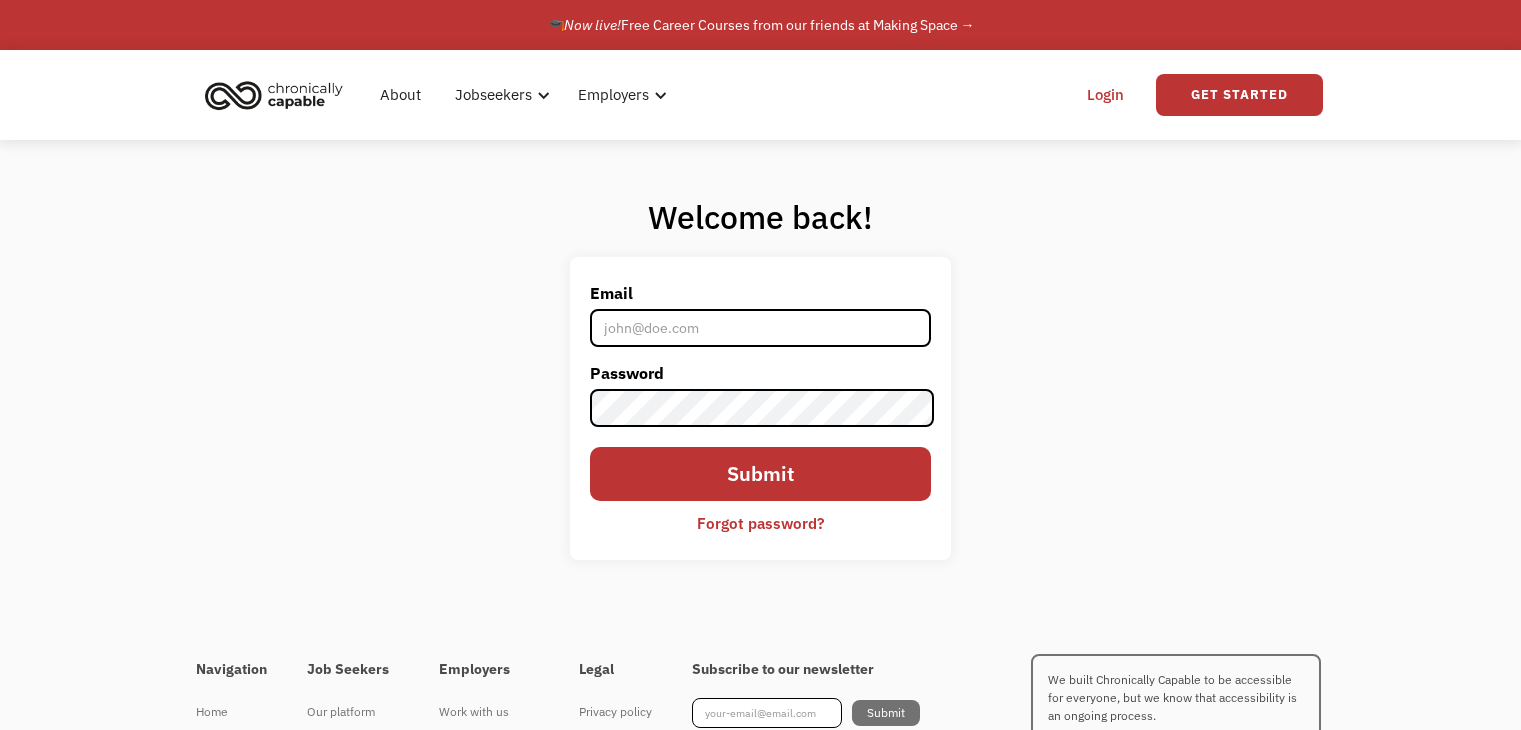 scroll, scrollTop: 0, scrollLeft: 0, axis: both 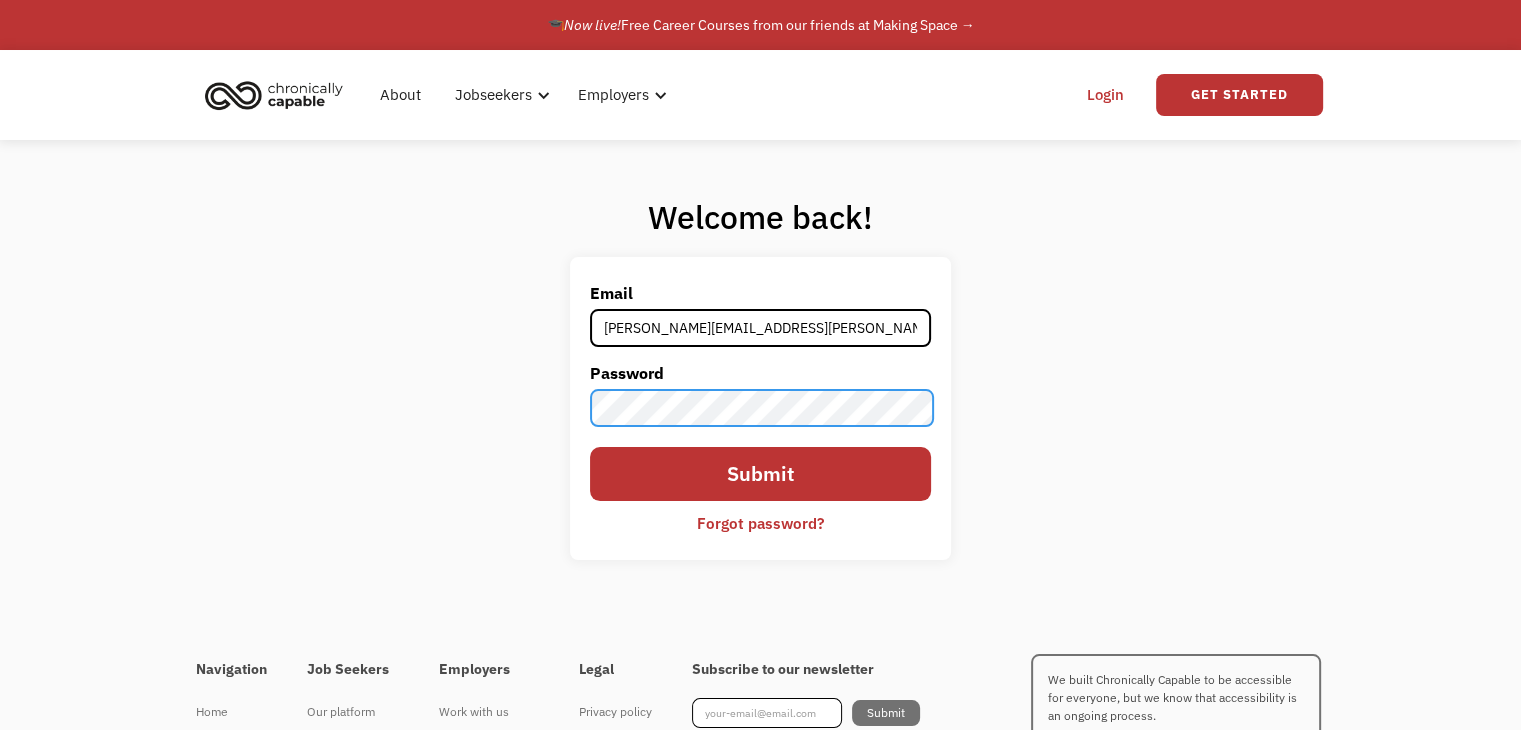 click on "Submit" at bounding box center (760, 473) 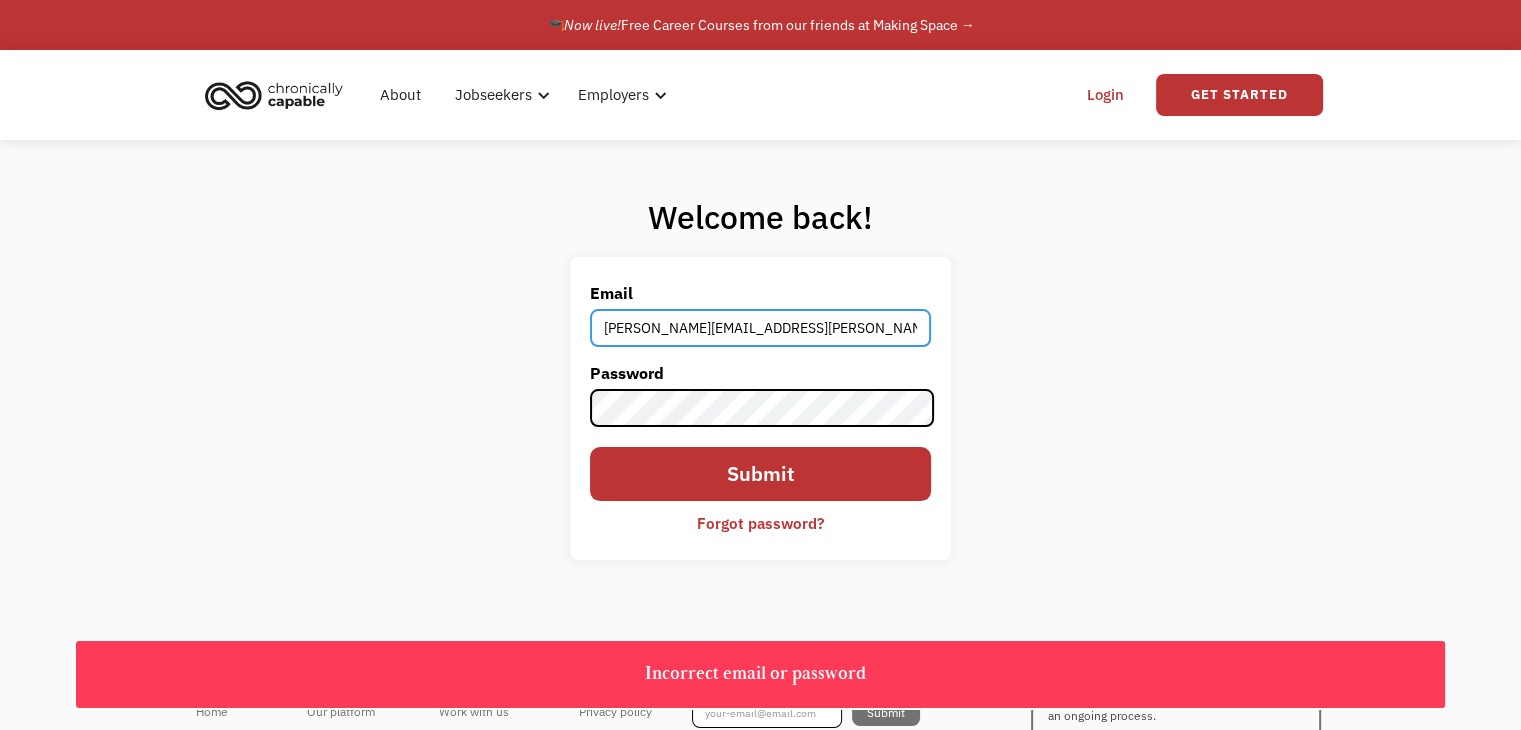 click on "Suzanne.a.burkes@gmail.com" at bounding box center [760, 328] 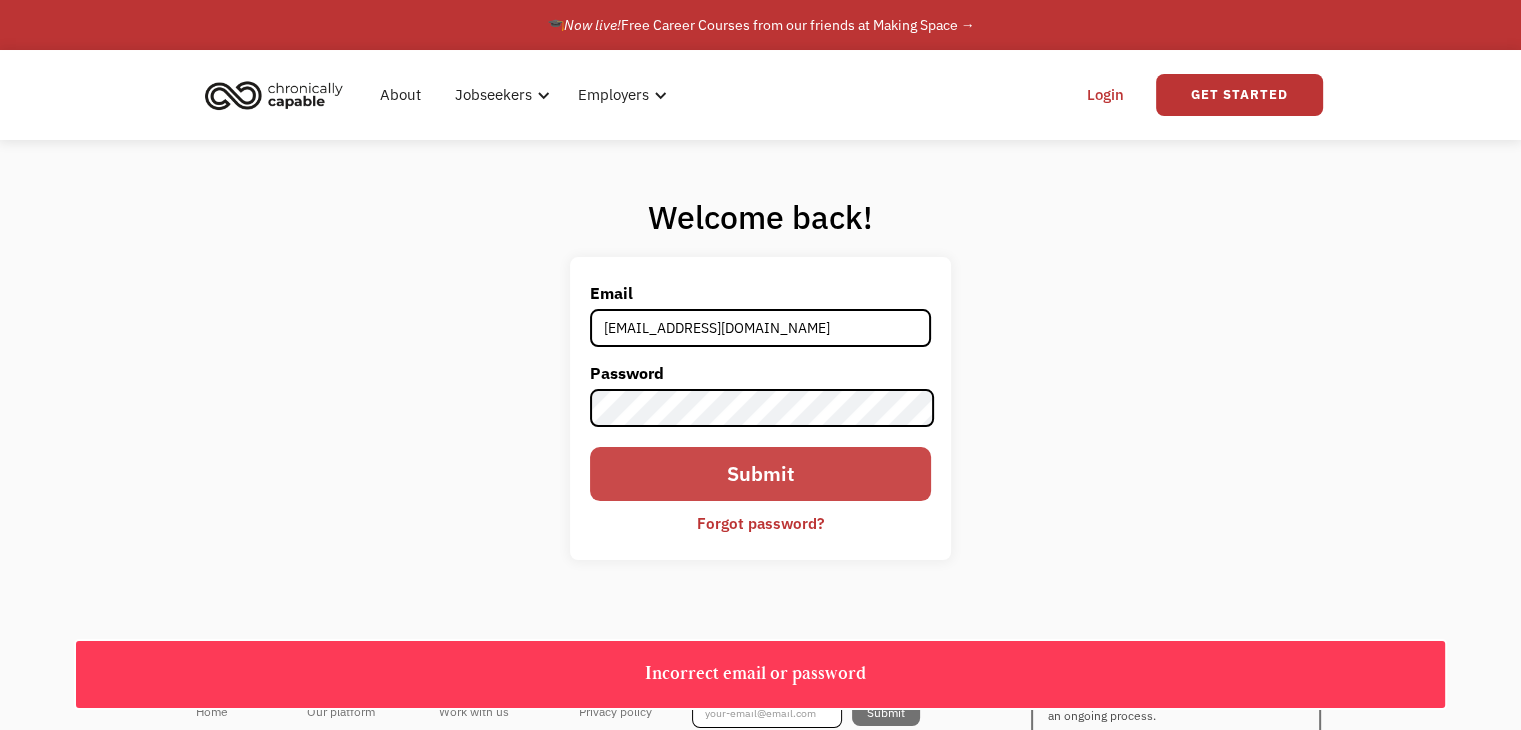click on "Submit" at bounding box center [760, 473] 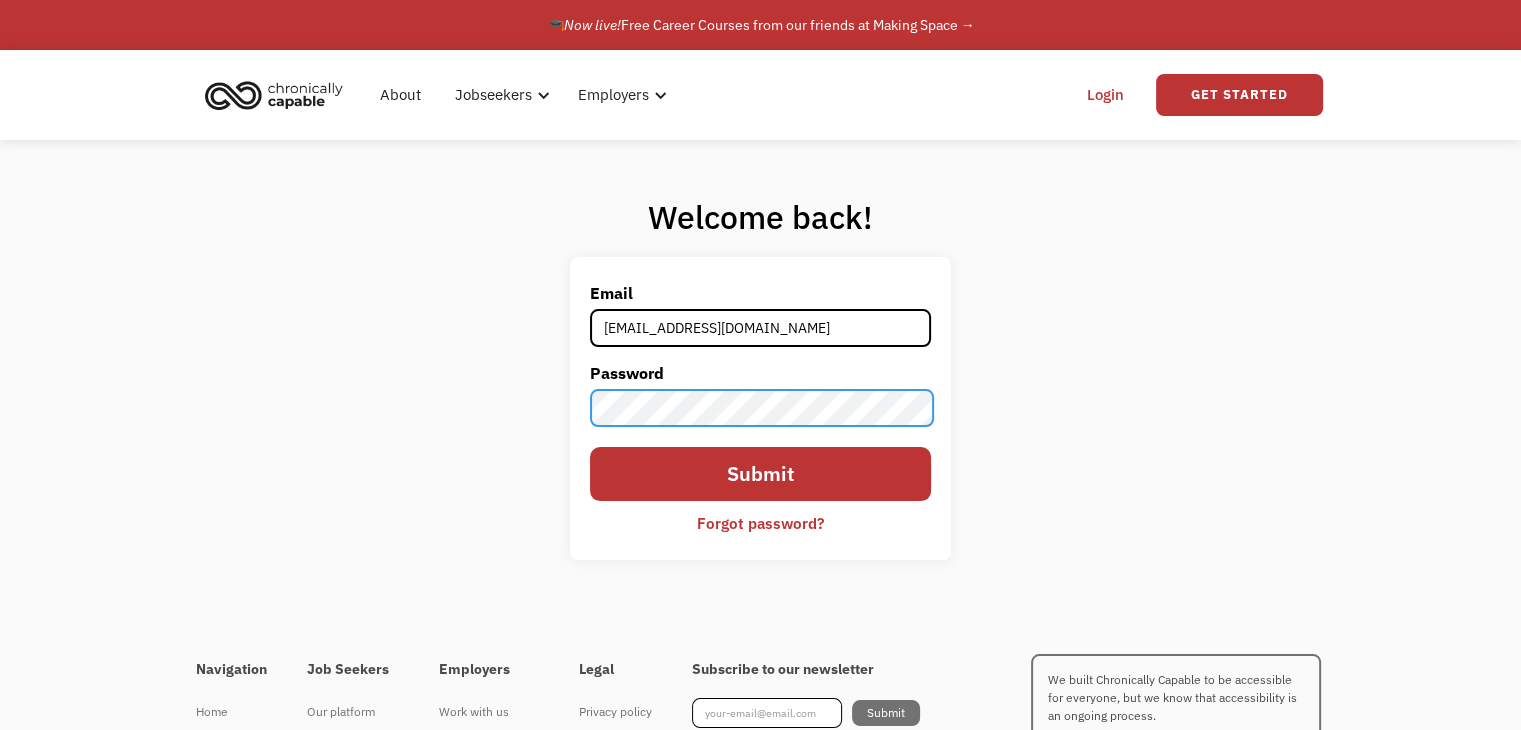 click on "Submit" at bounding box center [760, 473] 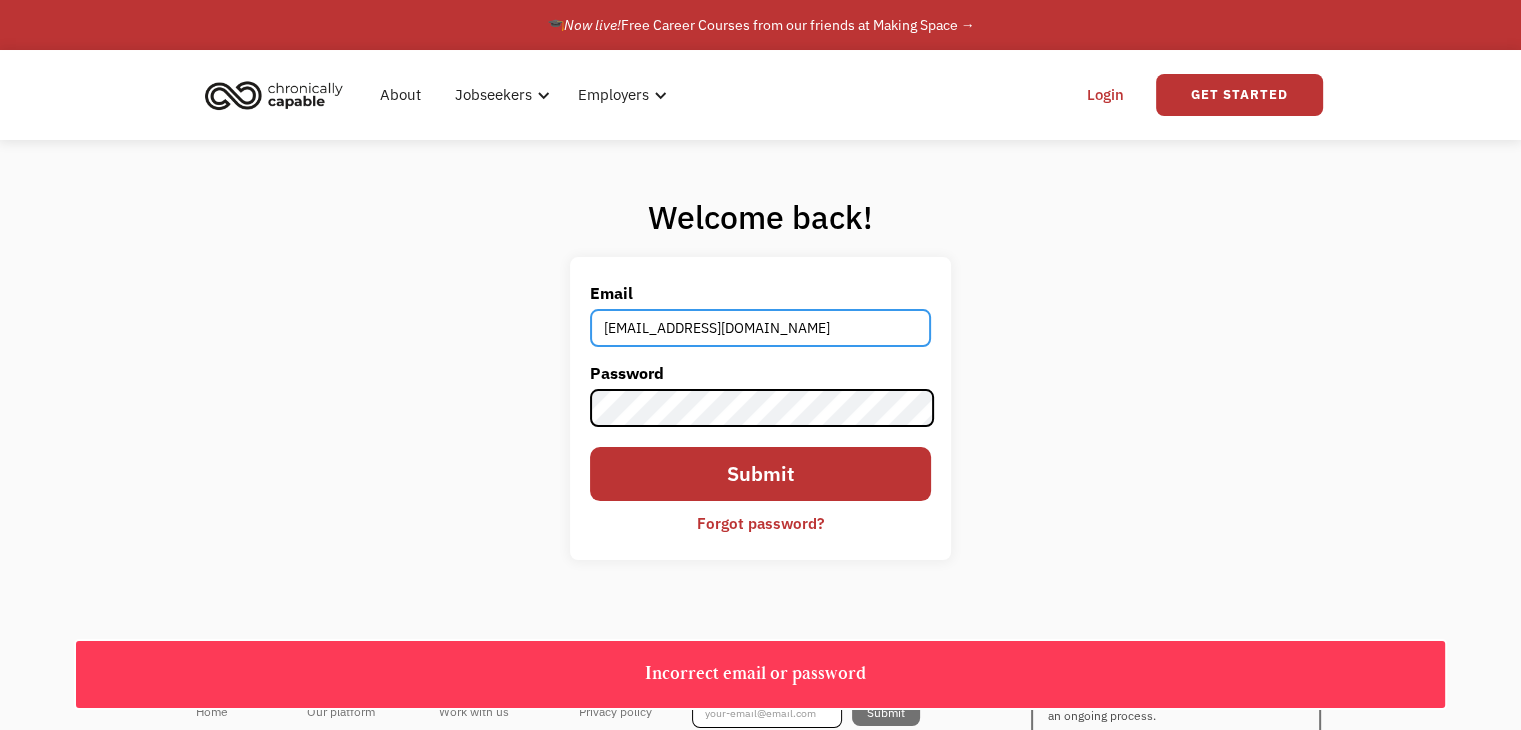 click on "Suzanneaburkes@gmail.com" at bounding box center (760, 328) 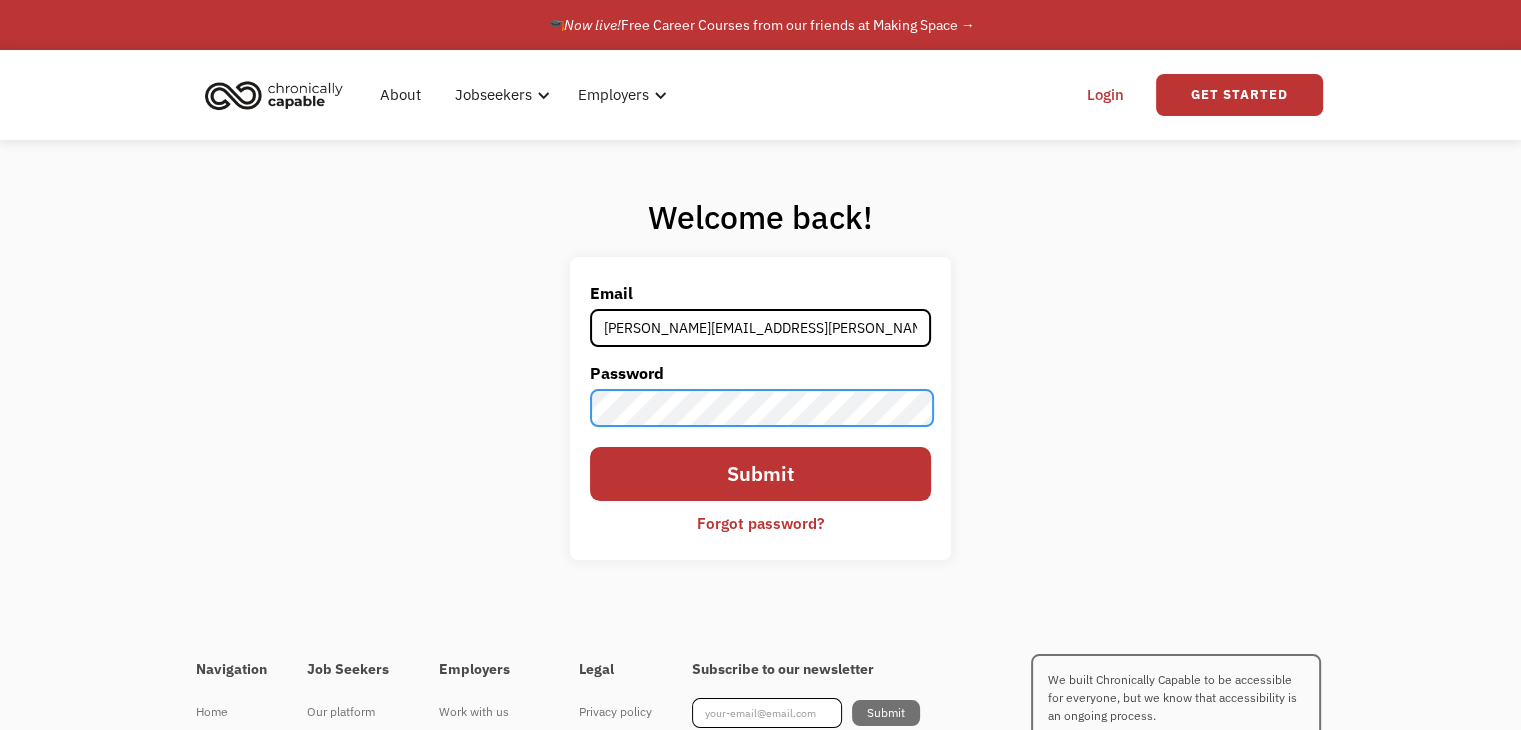 click on "Submit" at bounding box center [760, 473] 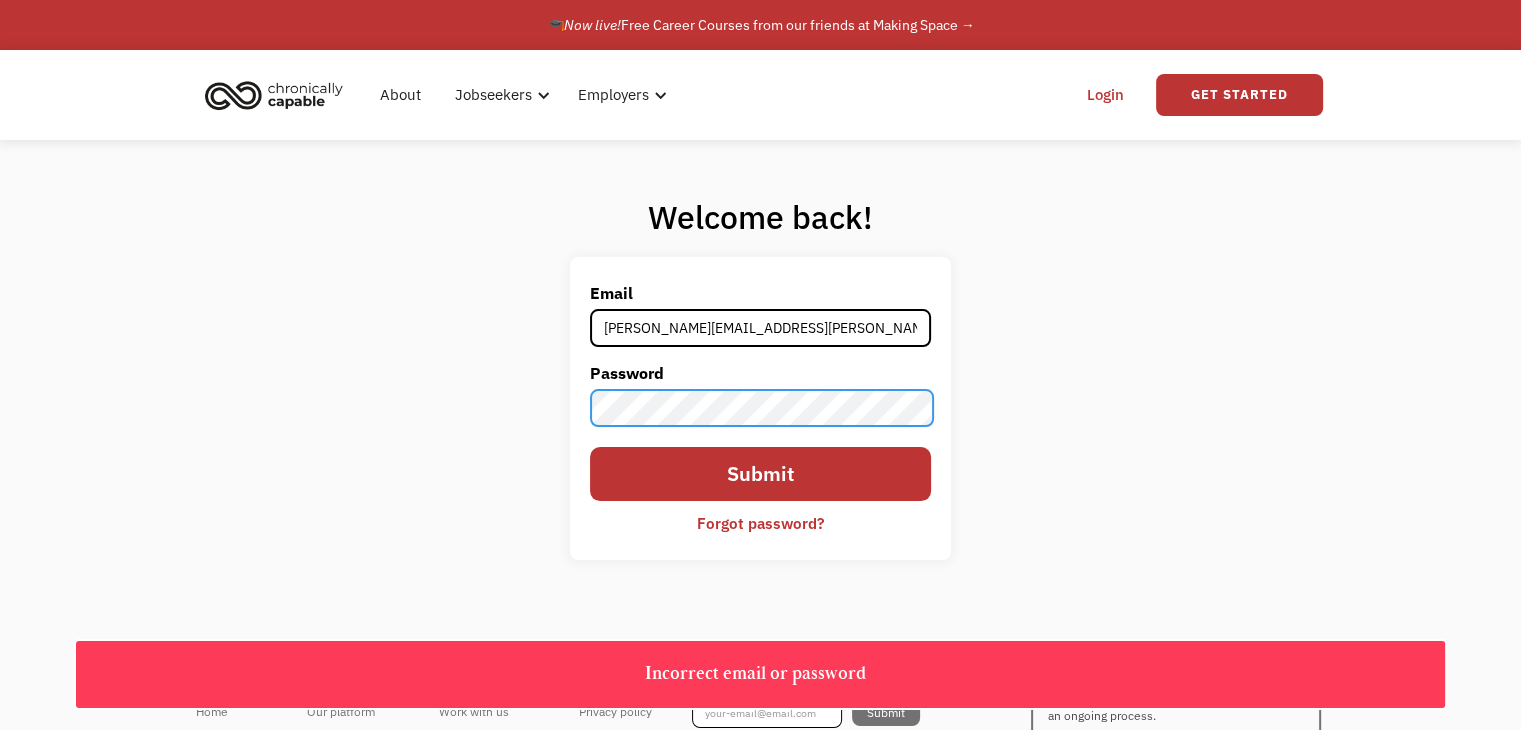 click on "Submit" at bounding box center (760, 473) 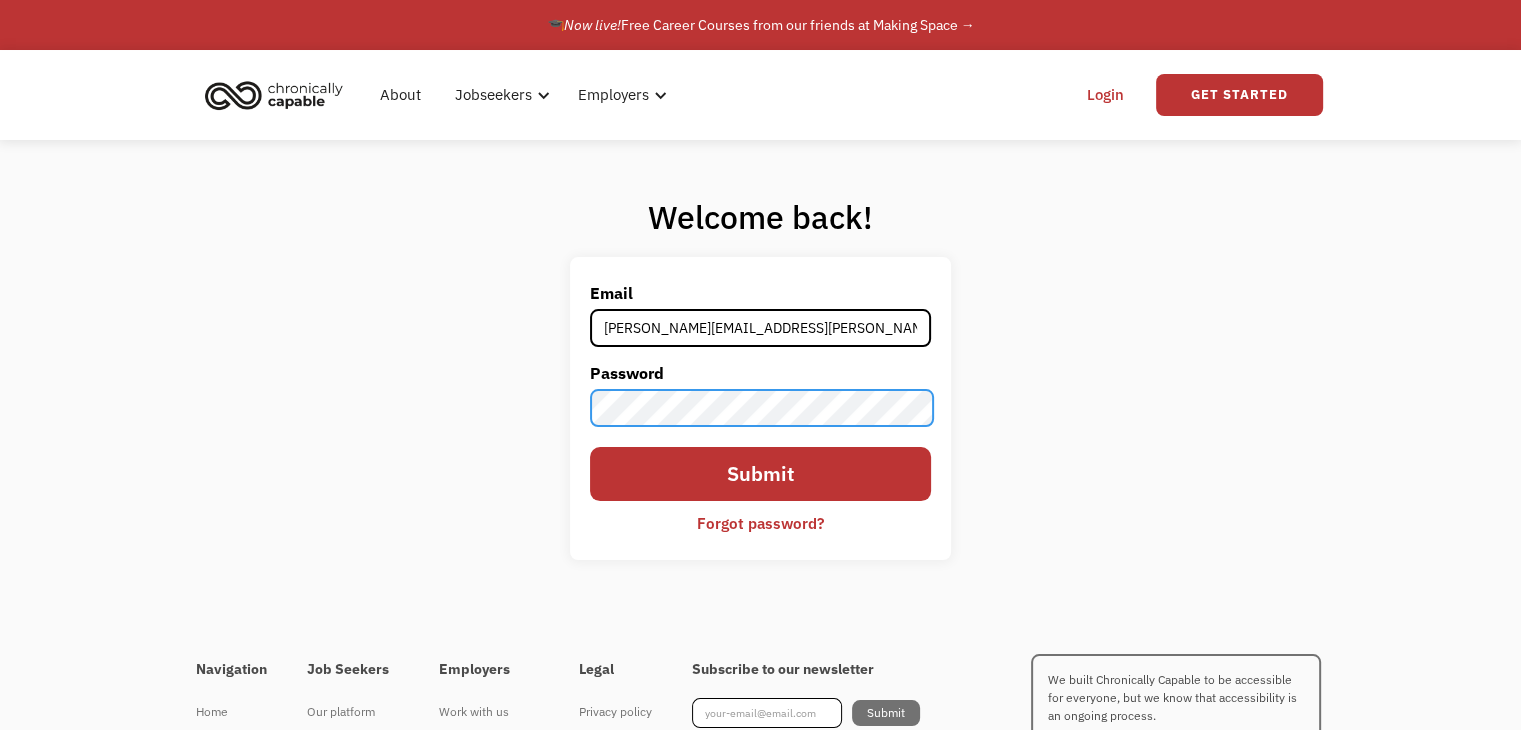 click on "Submit" at bounding box center (760, 473) 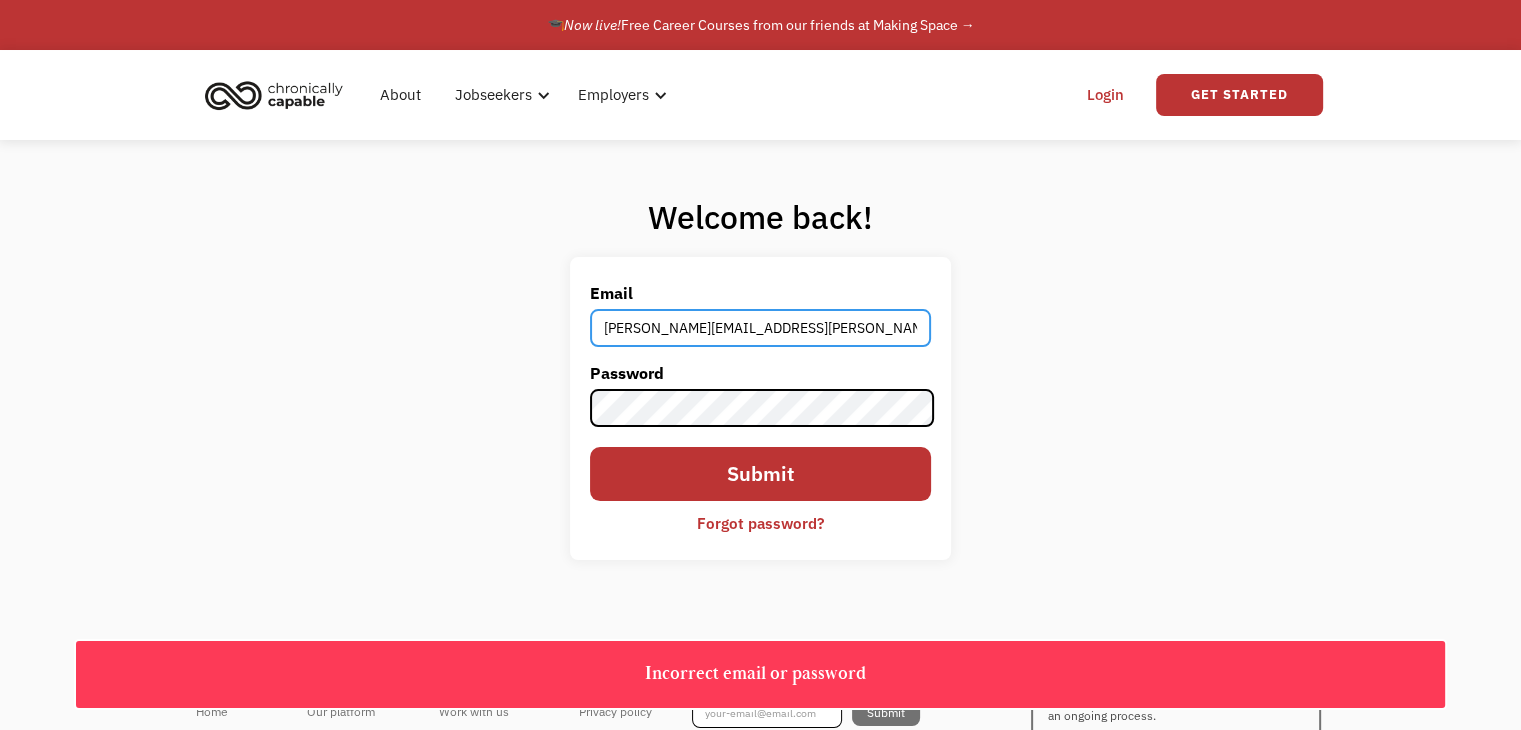 click on "Suzanne.a.burkes@gmail.com" at bounding box center [760, 328] 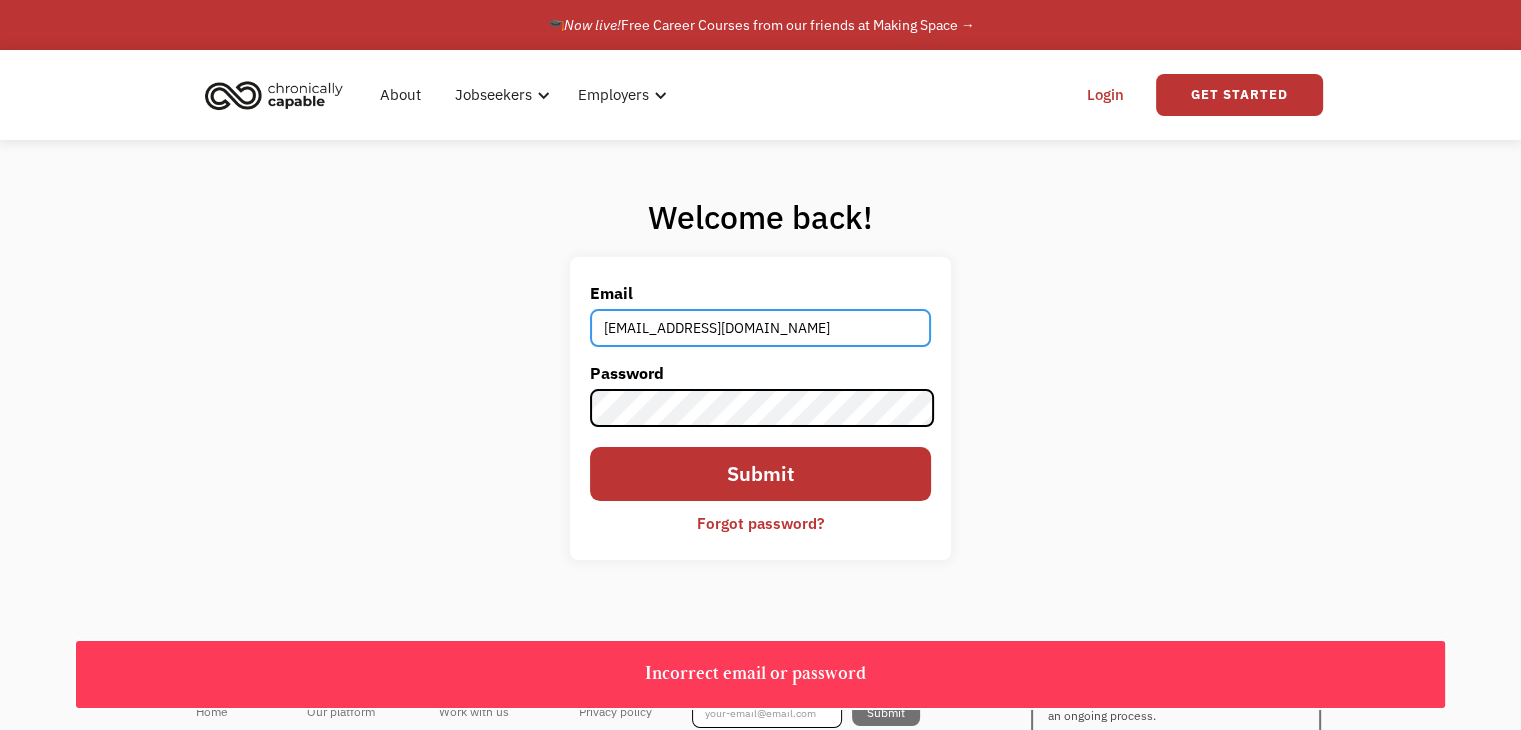 type on "Suzanneaburkes@gmail.com" 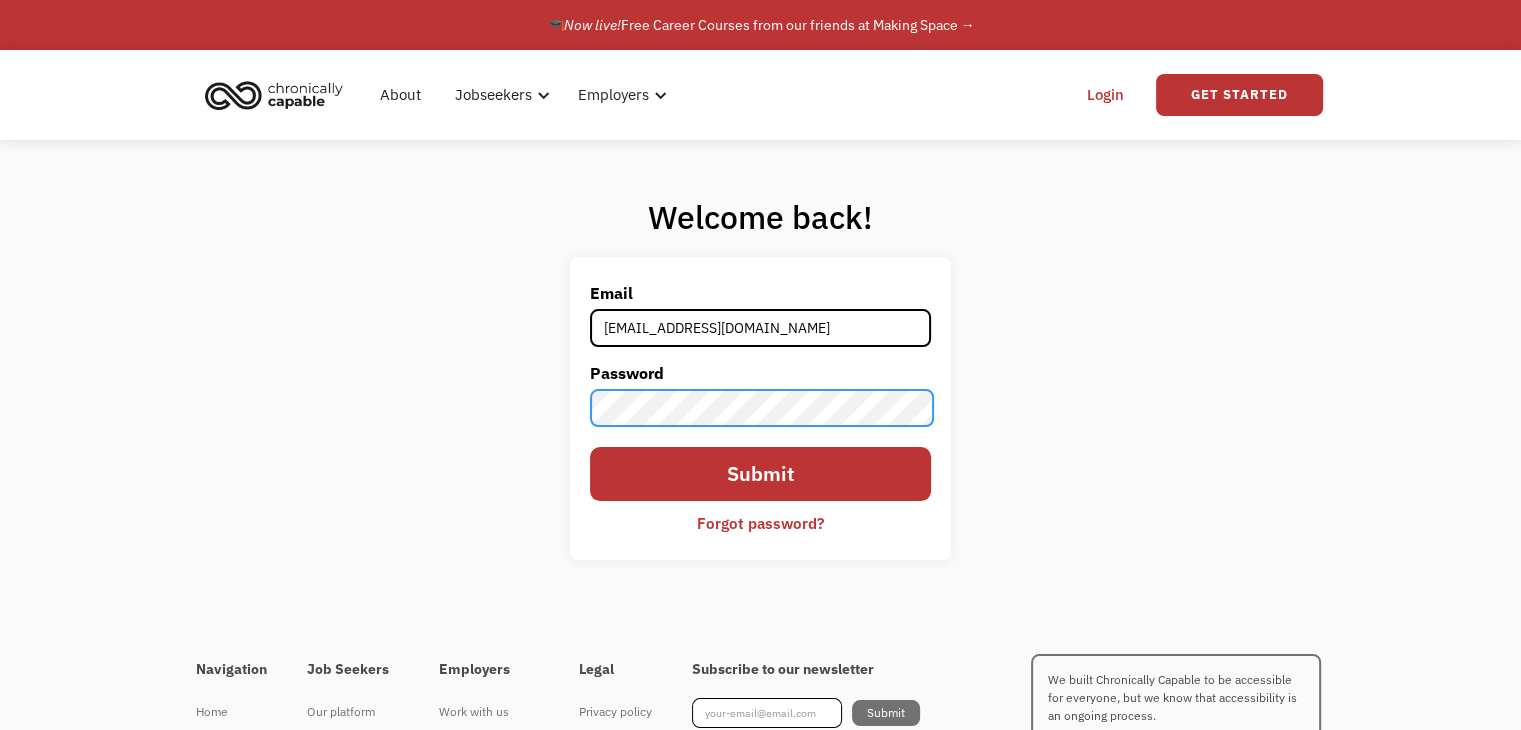 click on "Submit" at bounding box center (760, 473) 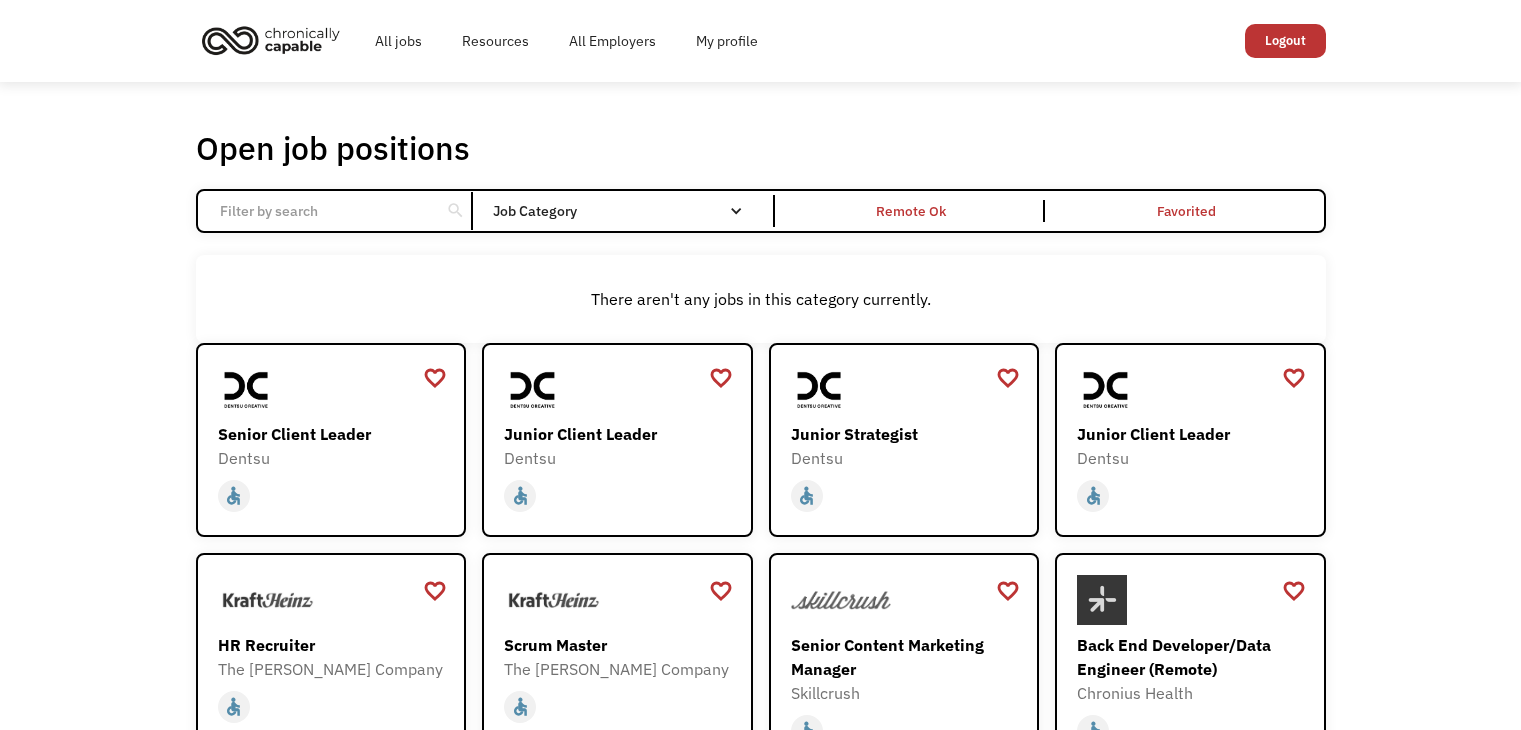 scroll, scrollTop: 0, scrollLeft: 0, axis: both 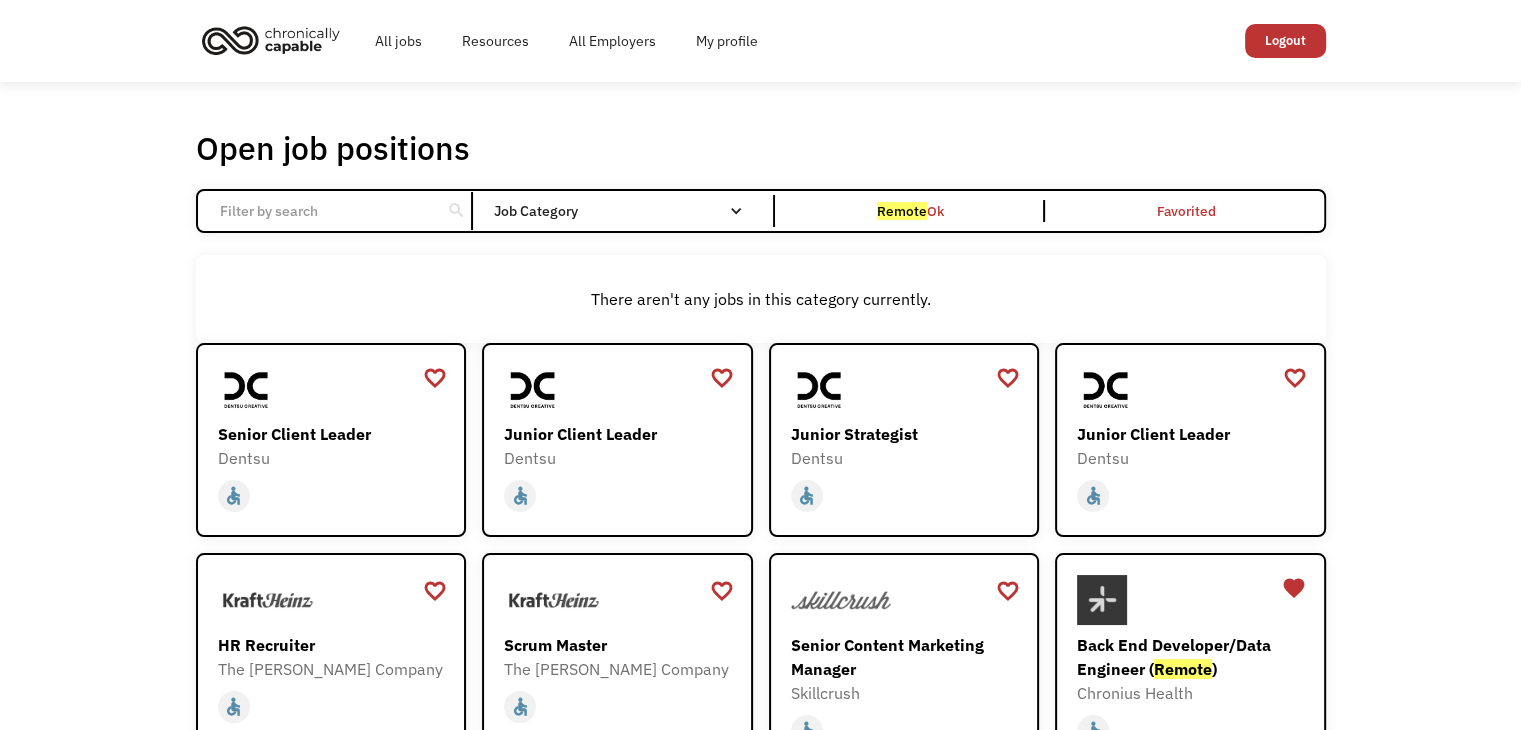 click at bounding box center (319, 211) 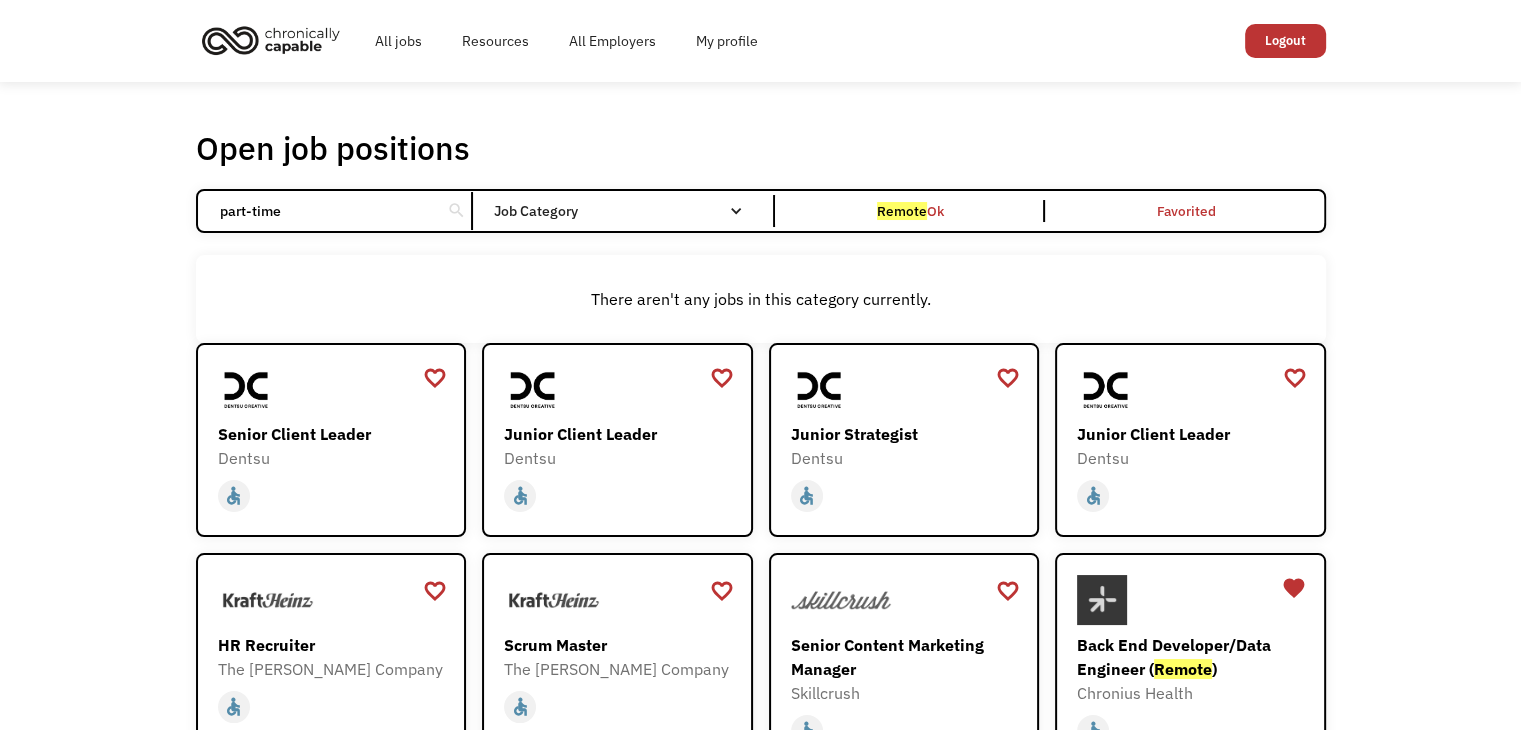 type on "part-time" 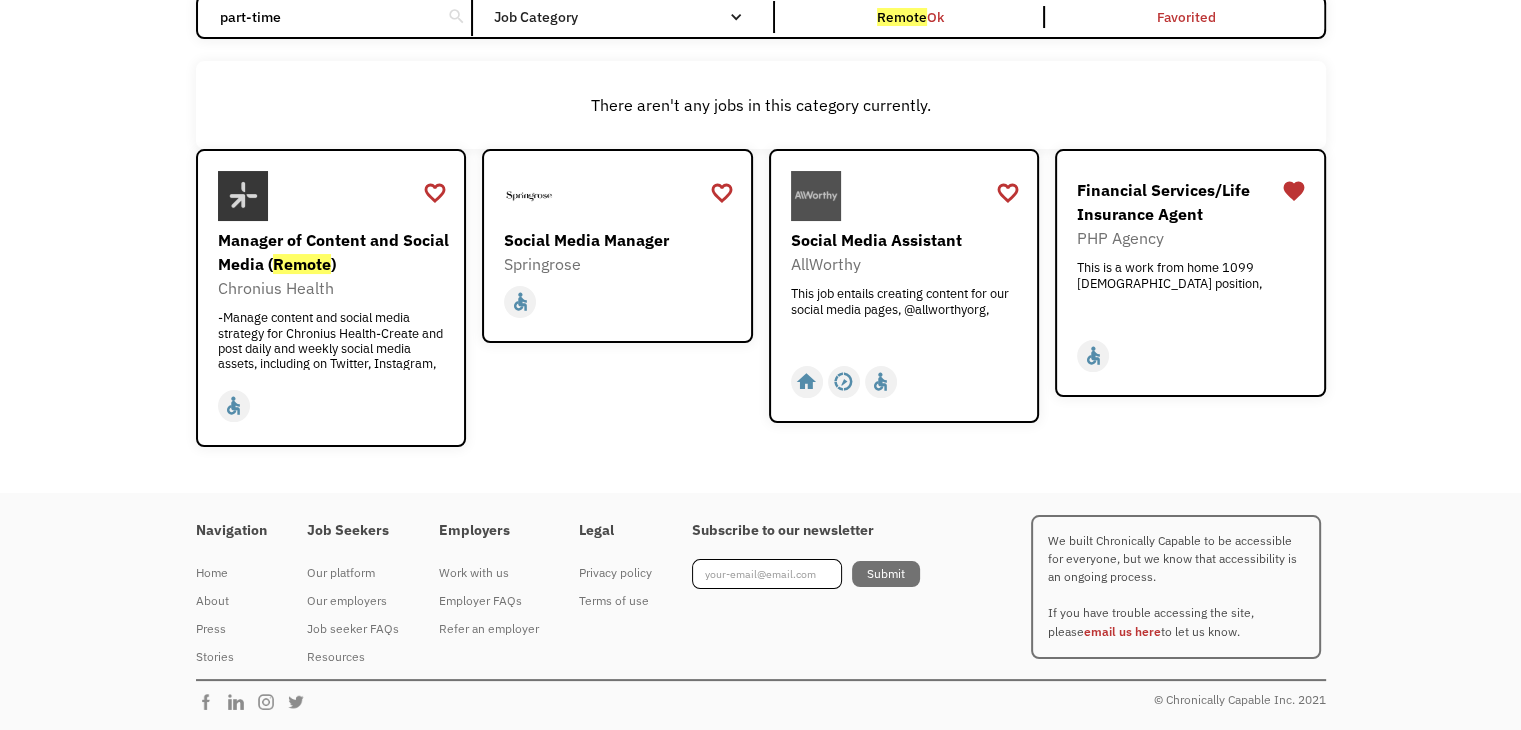 scroll, scrollTop: 0, scrollLeft: 0, axis: both 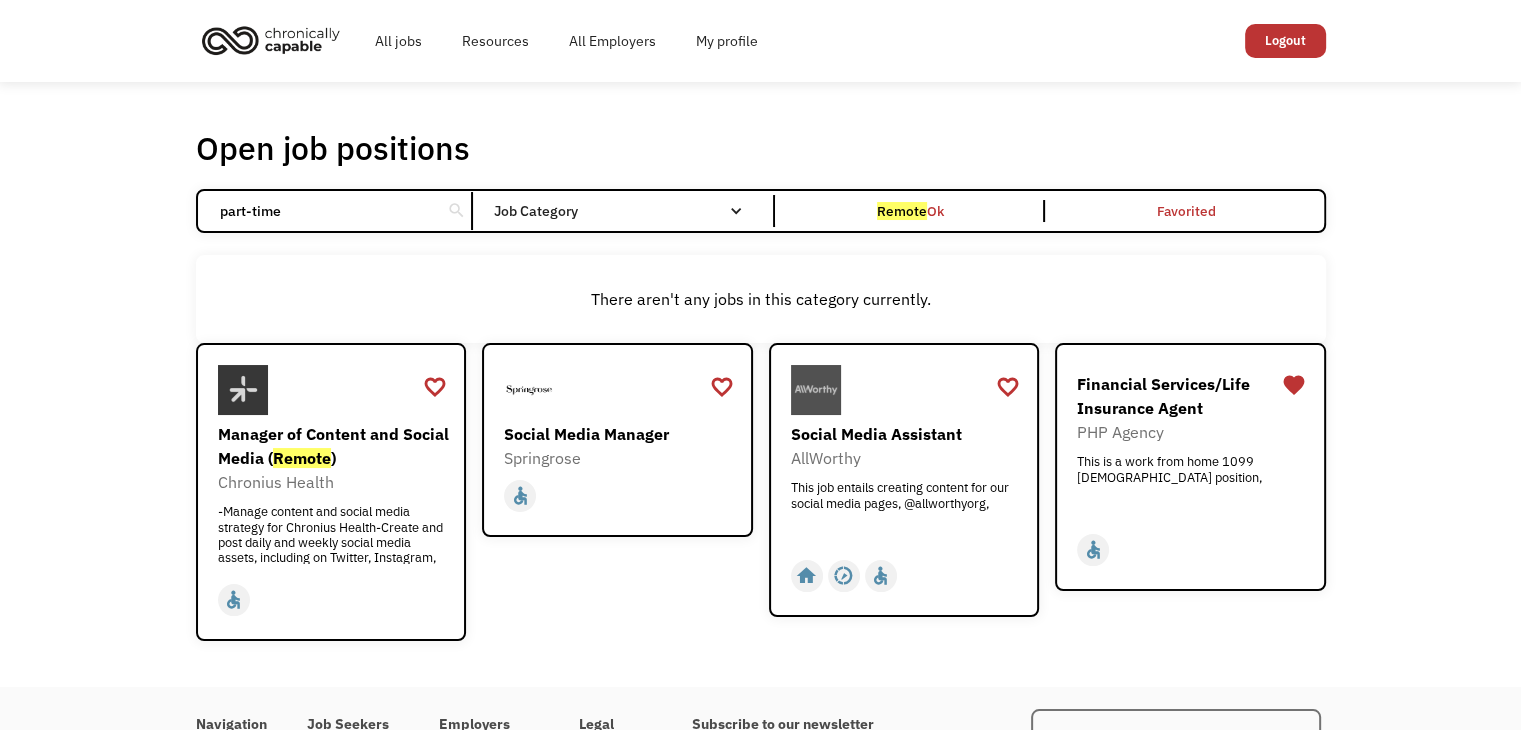 drag, startPoint x: 361, startPoint y: 205, endPoint x: 16, endPoint y: 173, distance: 346.48087 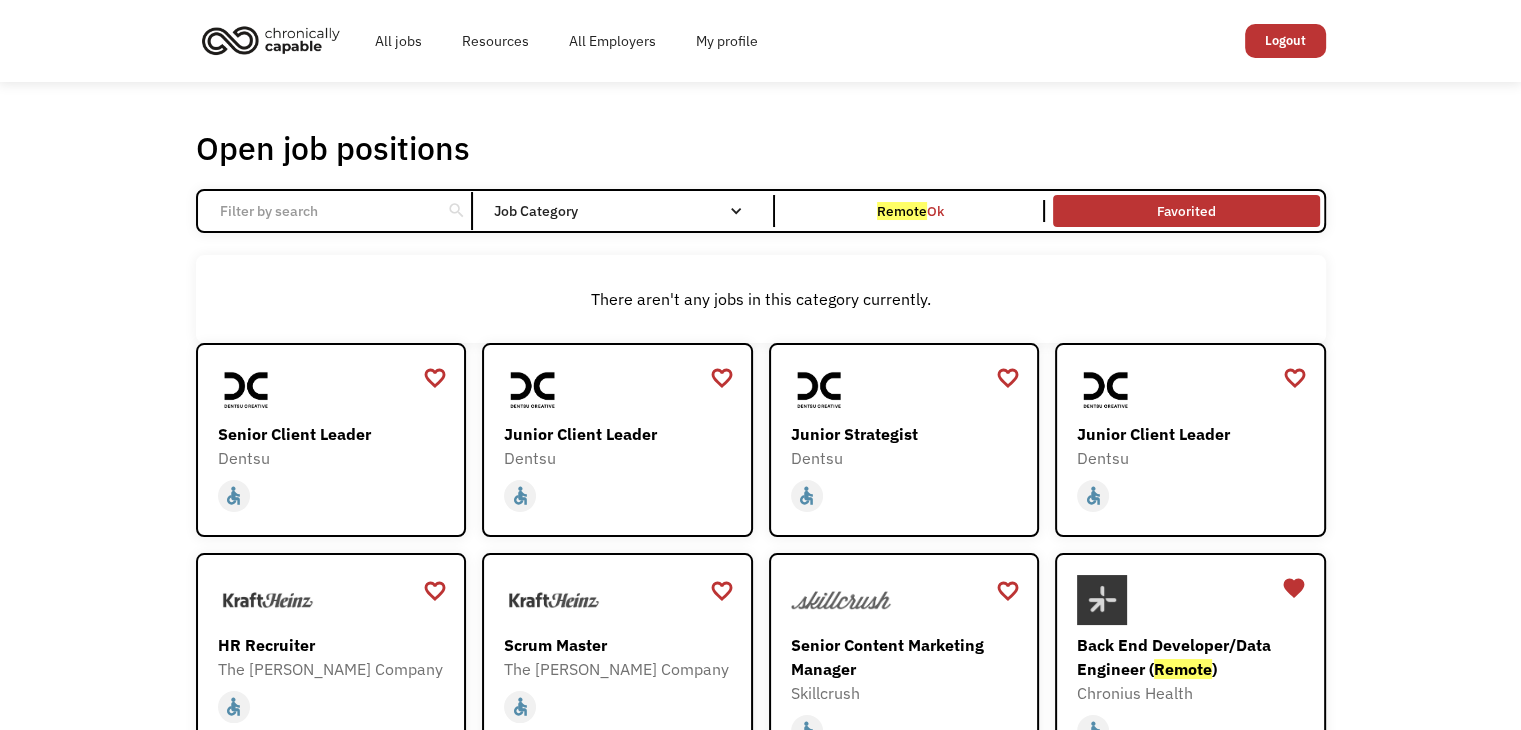 type 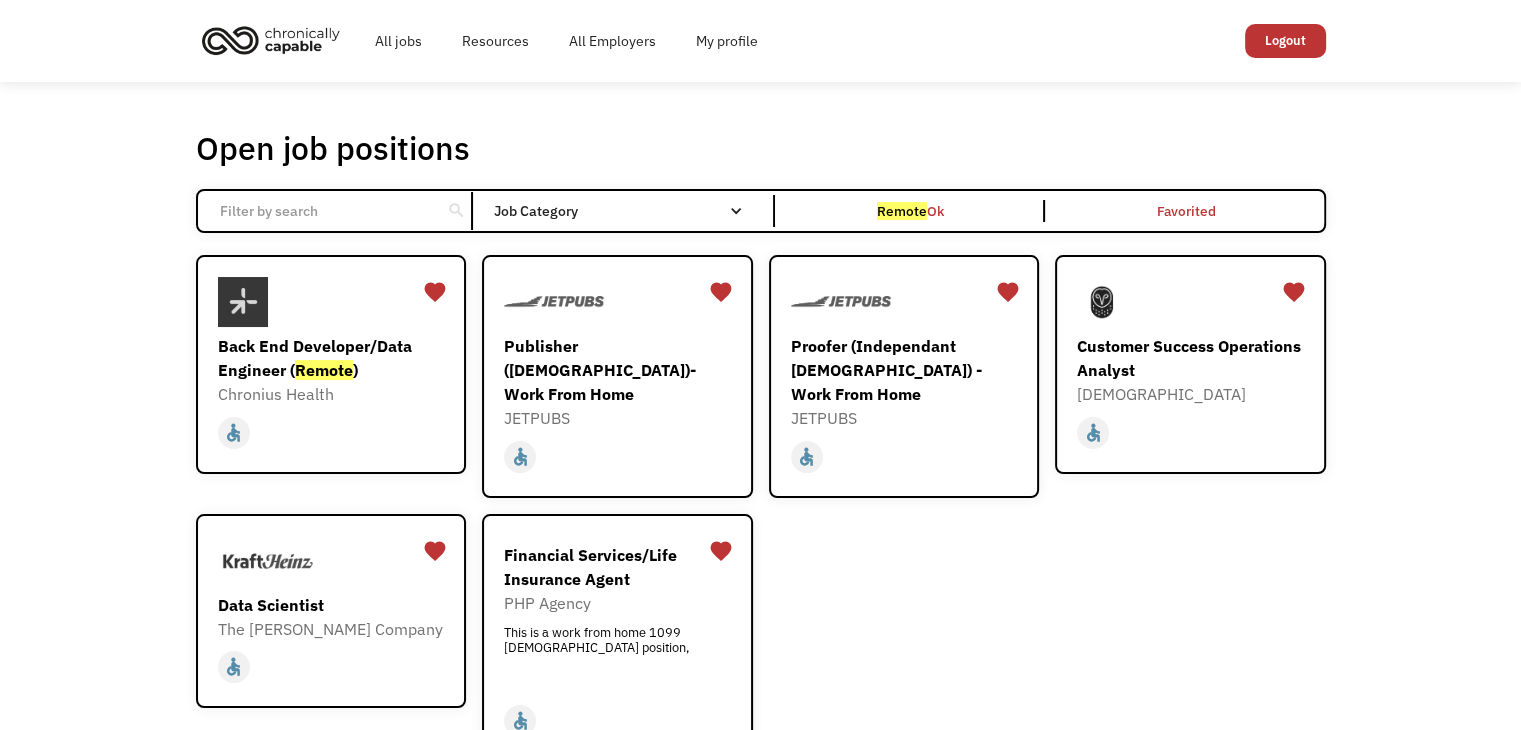 click on "Favorited" at bounding box center [1186, 211] 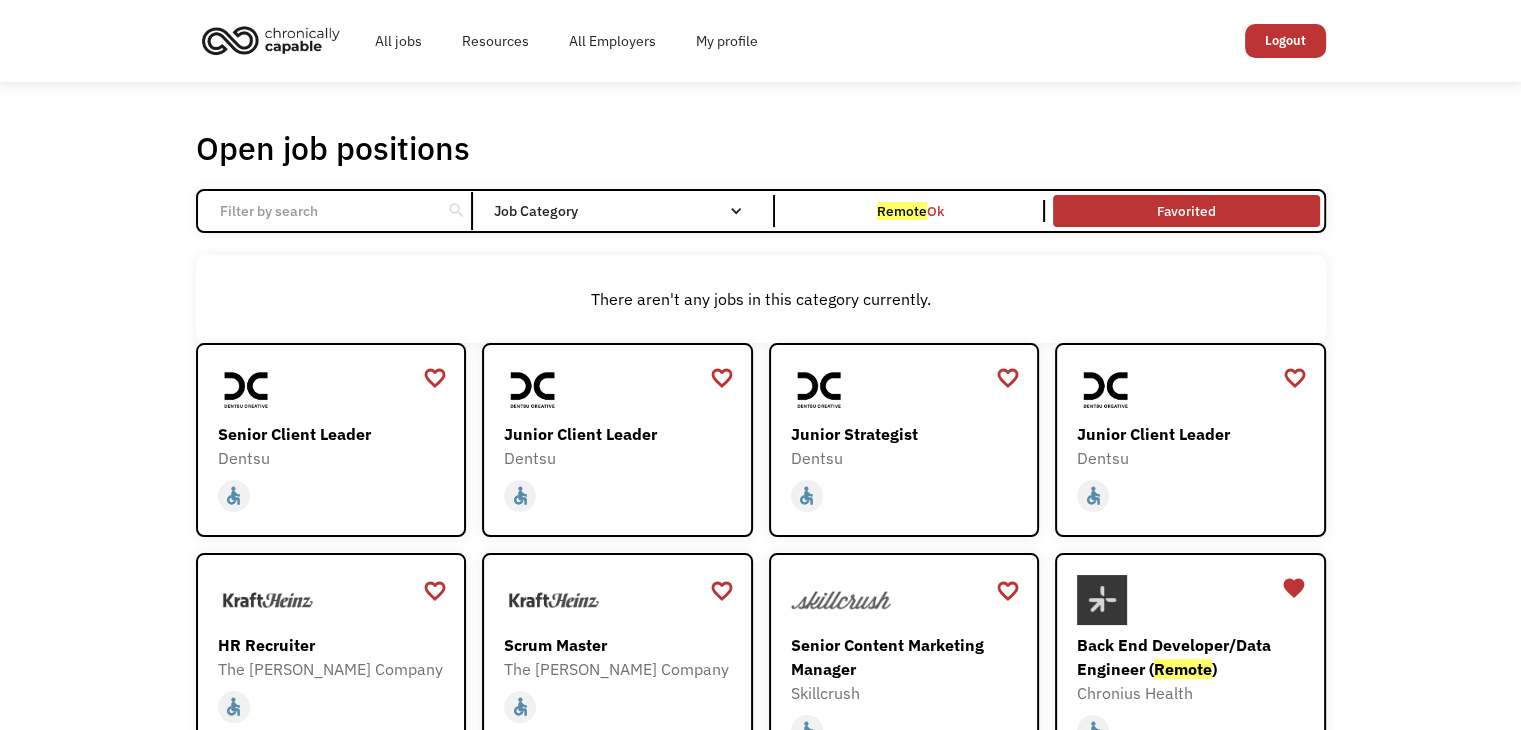 click on "Favorited" at bounding box center [1186, 211] 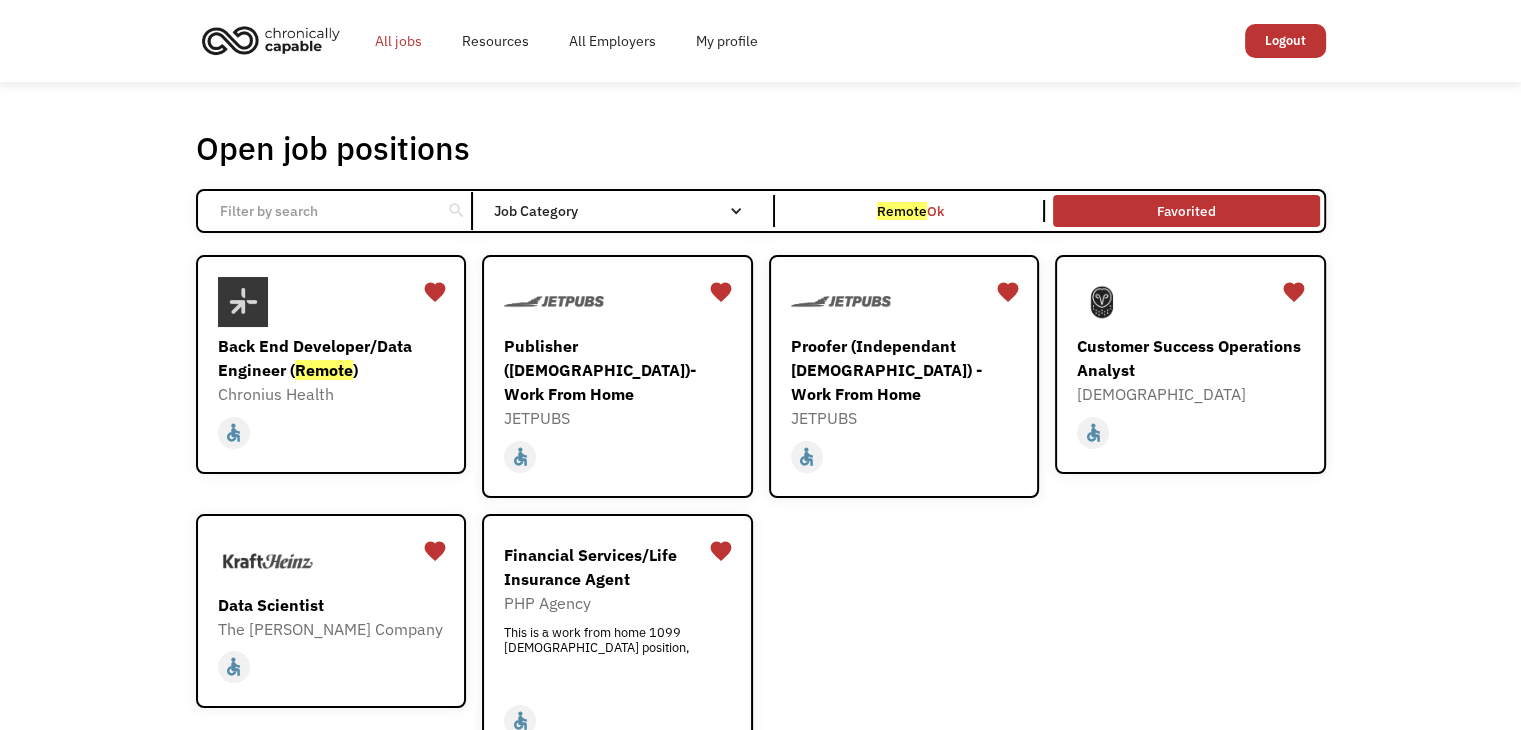 click on "All jobs" at bounding box center (398, 41) 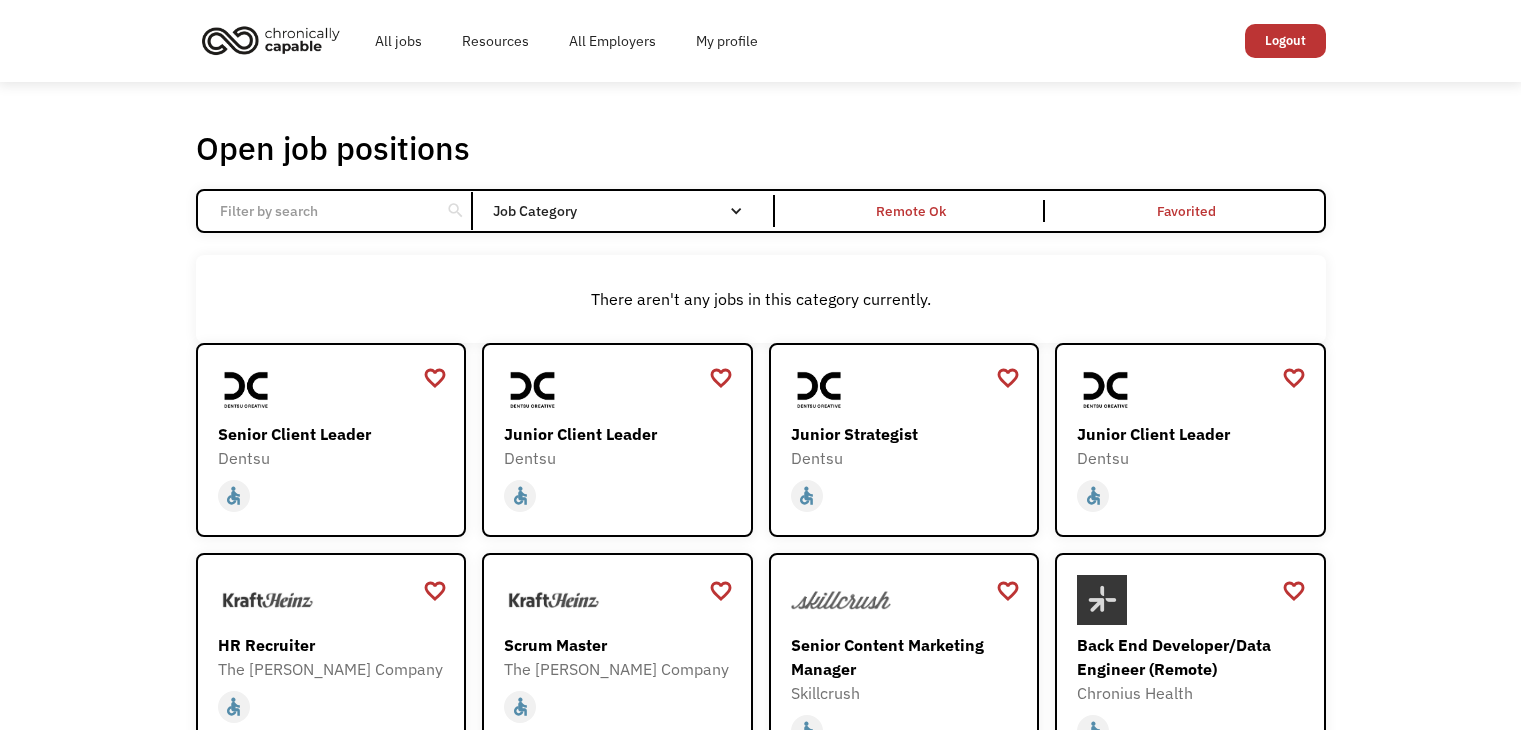 scroll, scrollTop: 0, scrollLeft: 0, axis: both 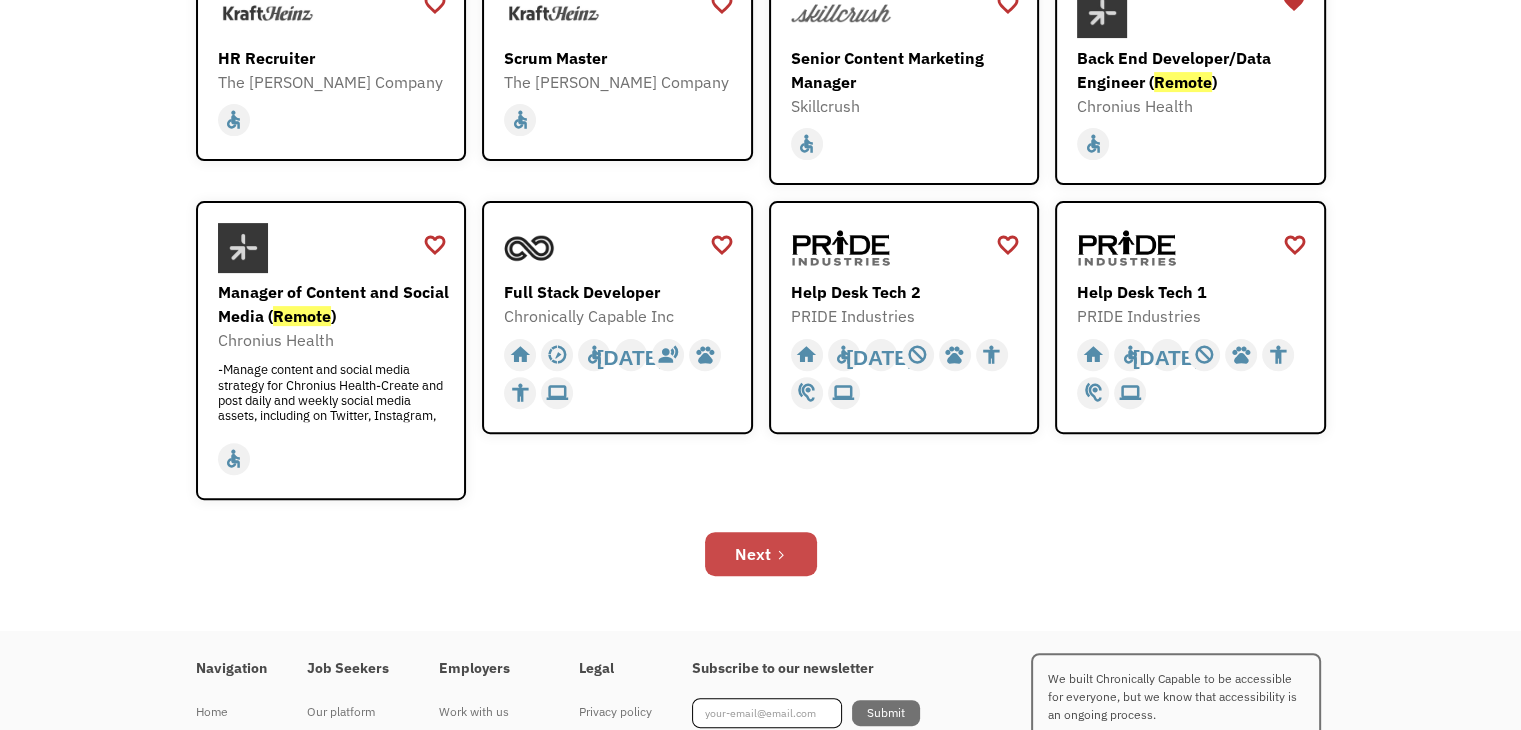click on "Next" at bounding box center (761, 554) 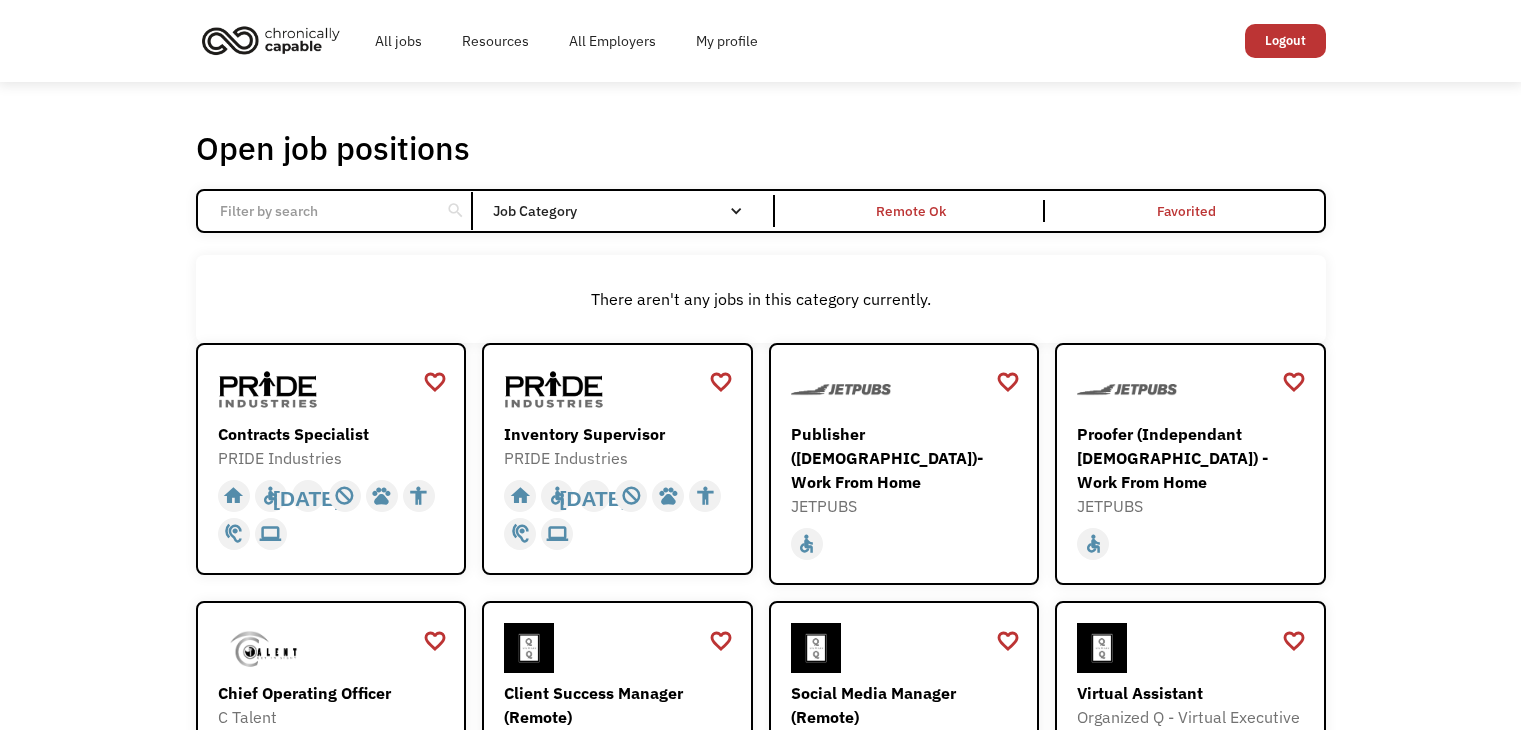 scroll, scrollTop: 0, scrollLeft: 0, axis: both 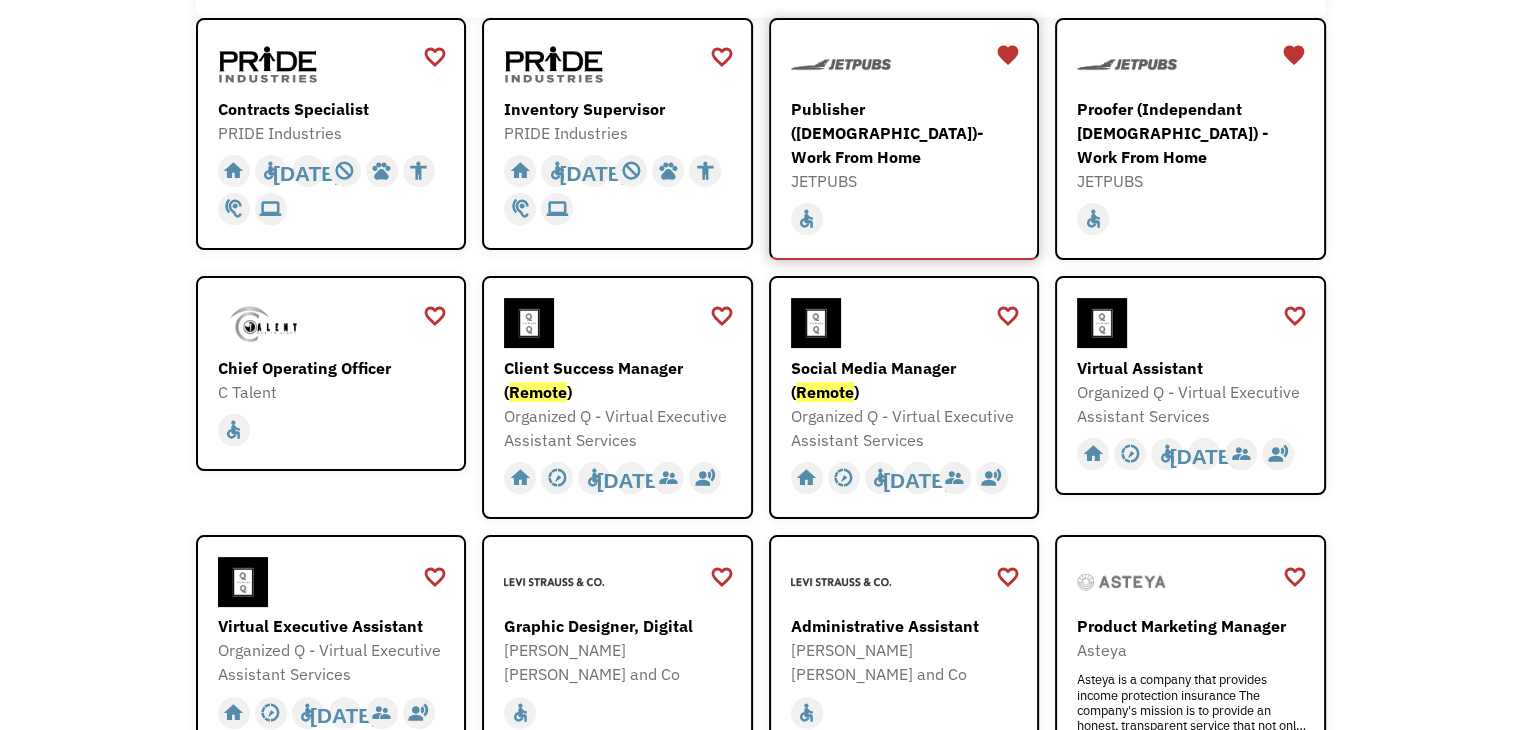 click on "Publisher ([DEMOGRAPHIC_DATA])- Work From Home" at bounding box center (907, 133) 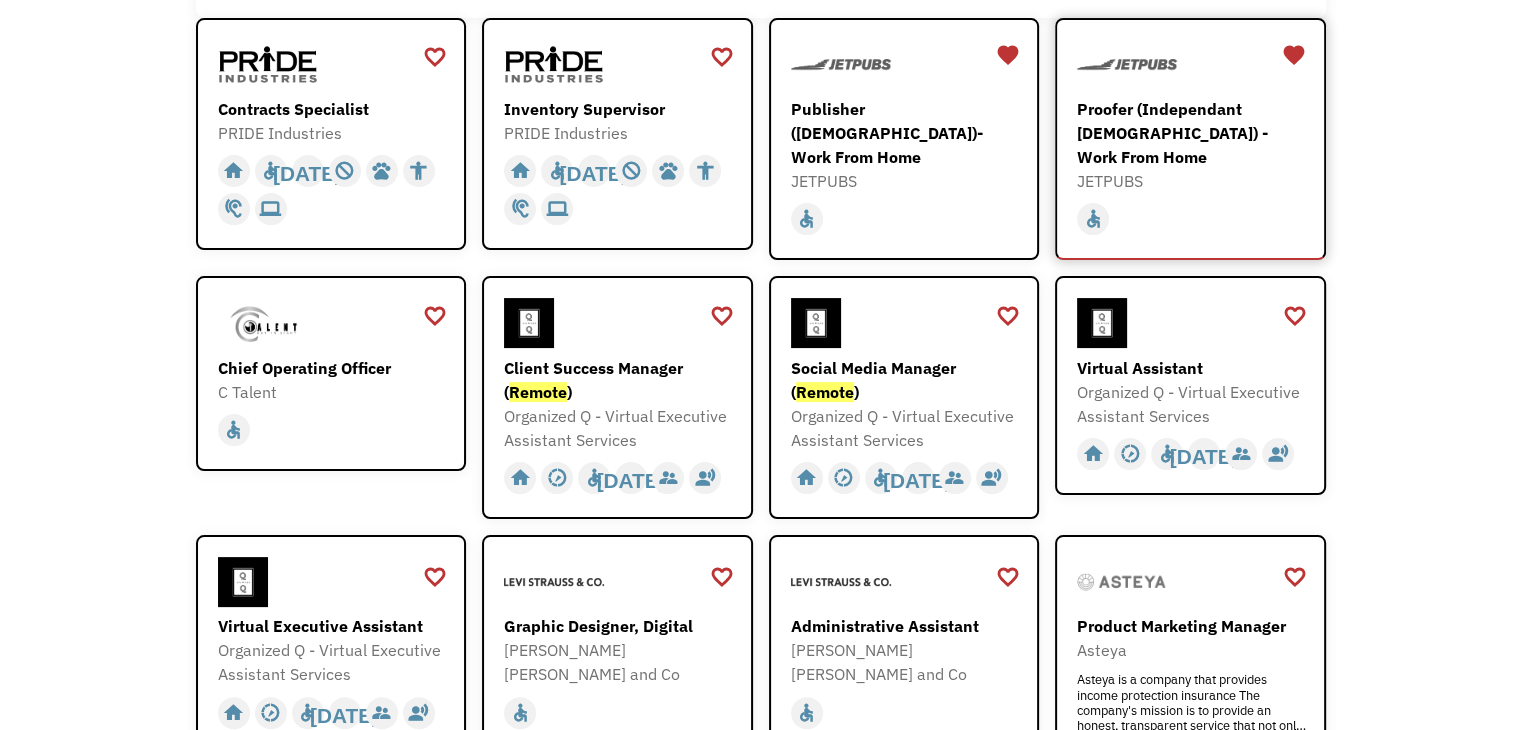 click on "Proofer (Independant [DEMOGRAPHIC_DATA]) - Work From Home" at bounding box center [1193, 133] 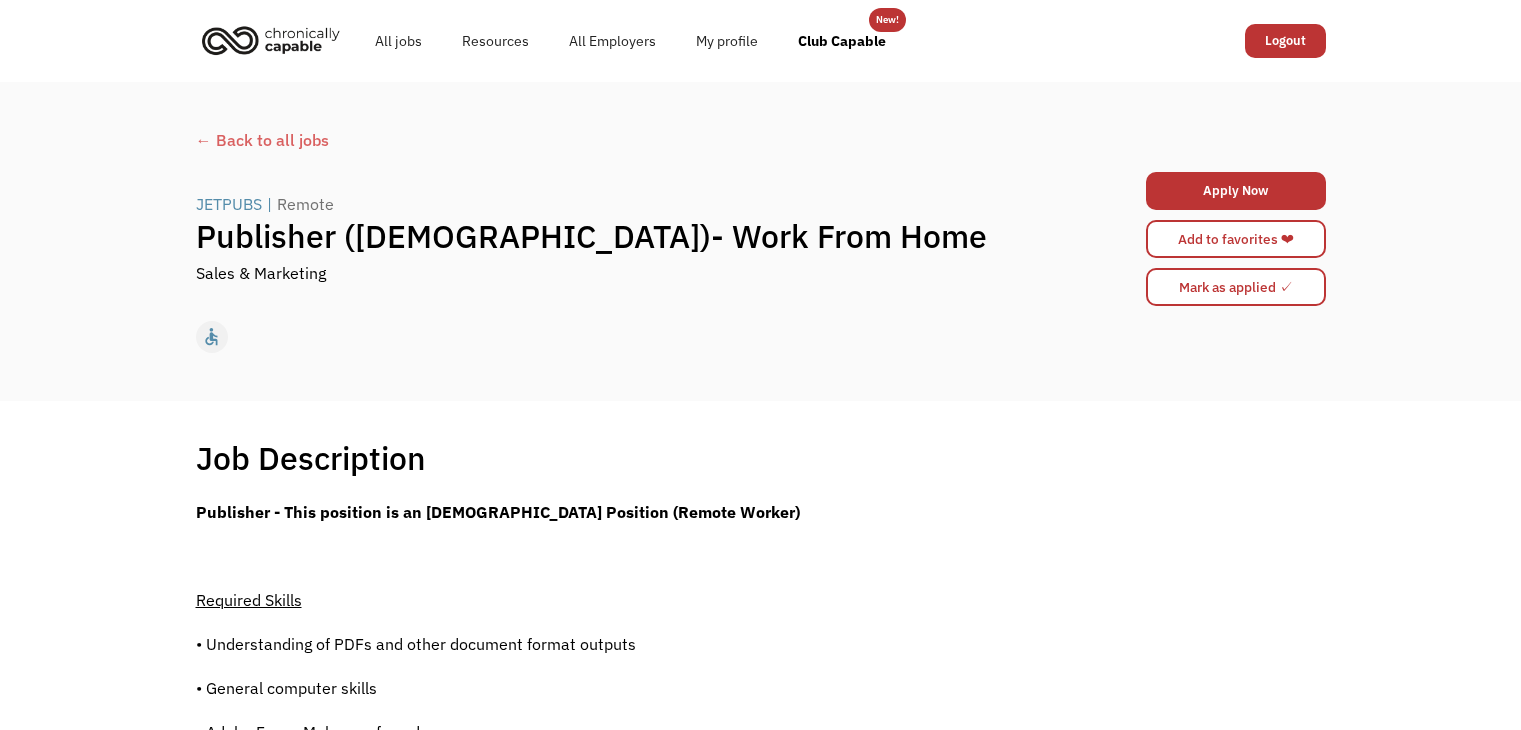 scroll, scrollTop: 0, scrollLeft: 0, axis: both 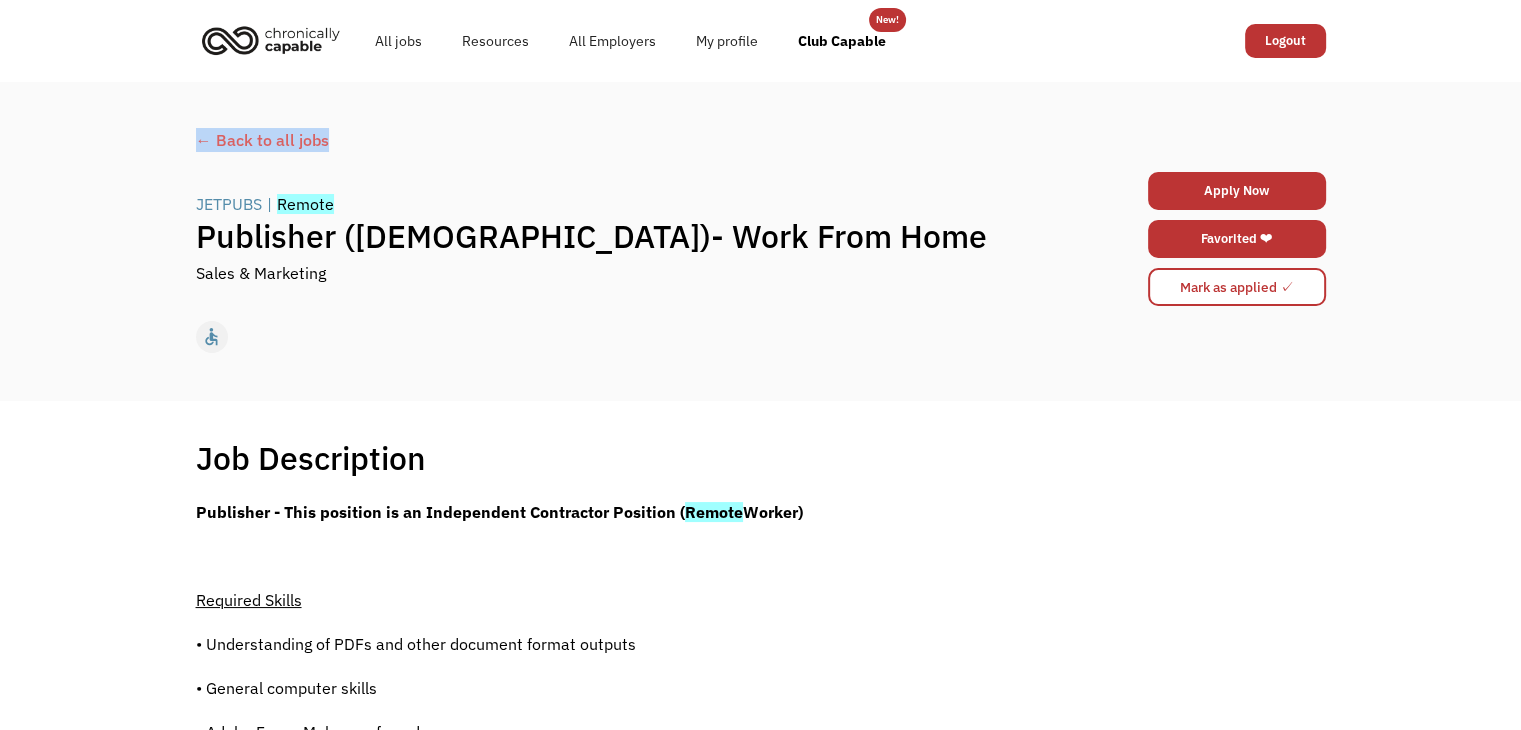 drag, startPoint x: 1519, startPoint y: 71, endPoint x: 1535, endPoint y: 147, distance: 77.665955 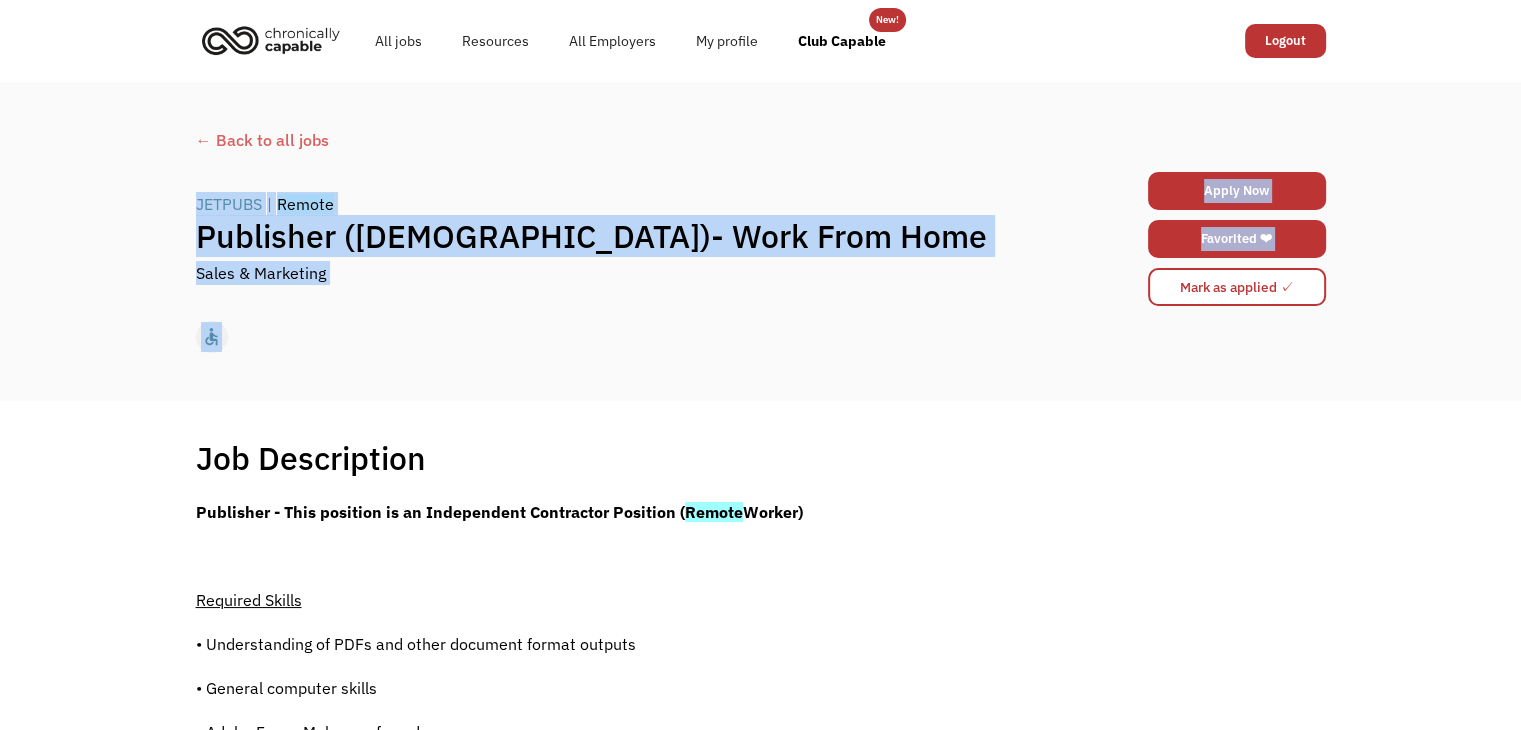 drag, startPoint x: 1379, startPoint y: 385, endPoint x: 1532, endPoint y: 87, distance: 334.9821 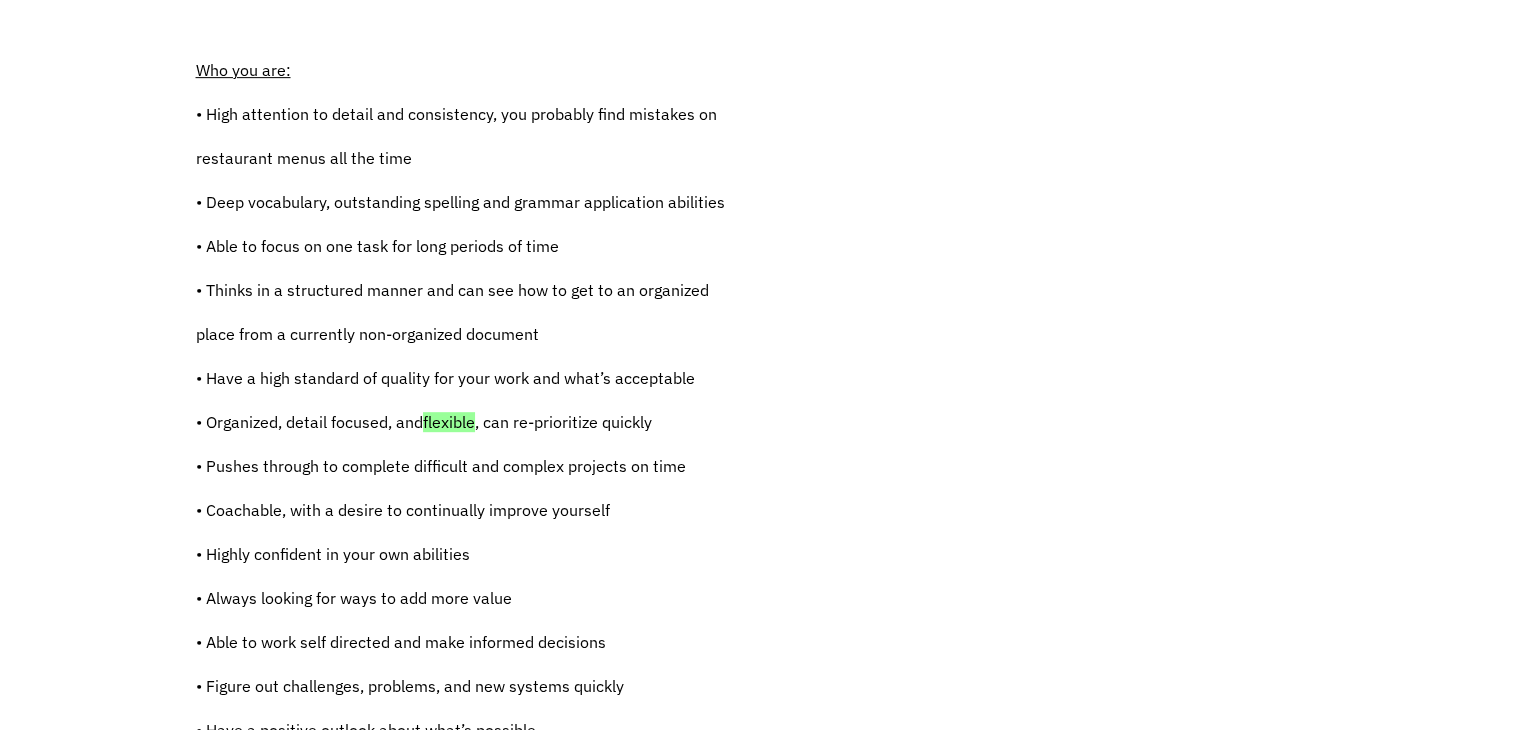 scroll, scrollTop: 983, scrollLeft: 0, axis: vertical 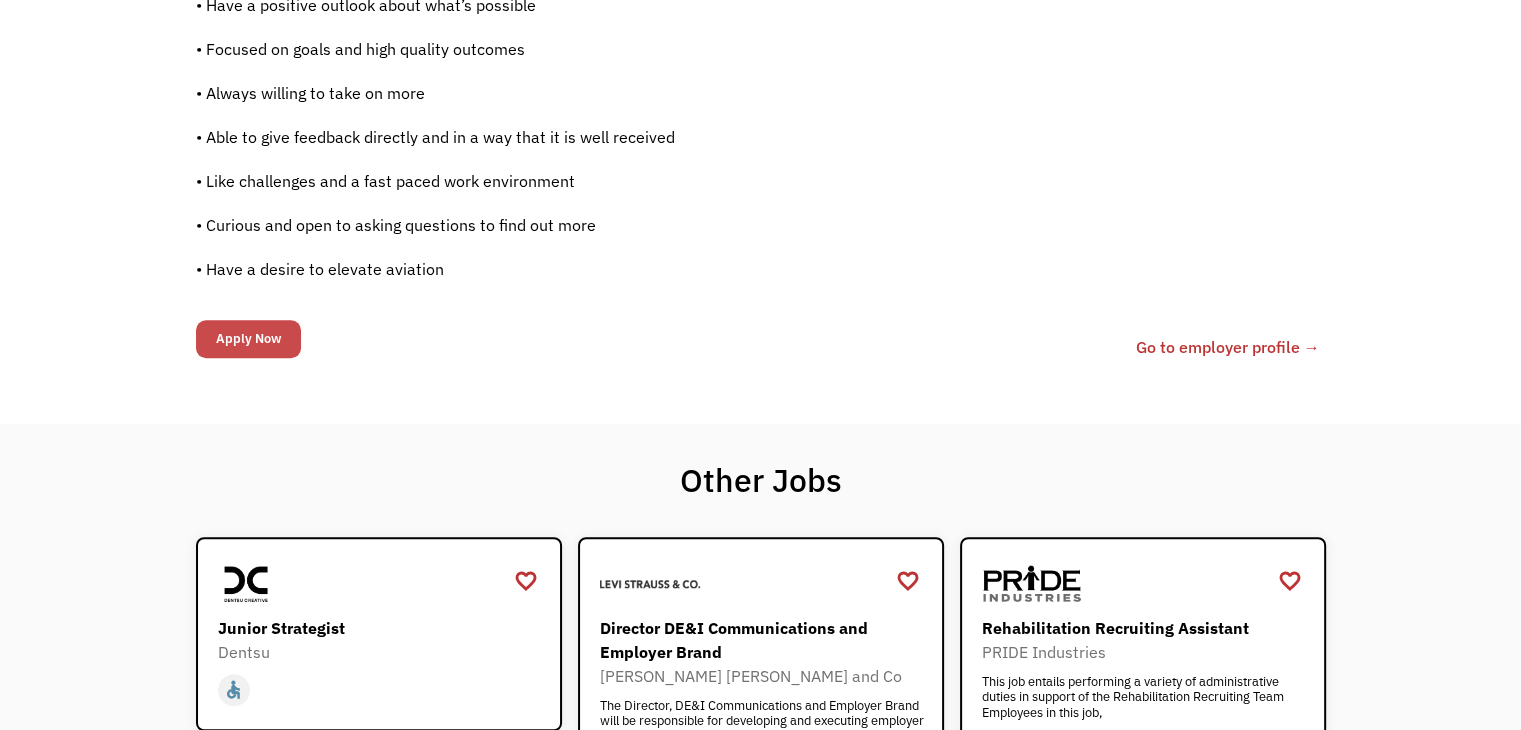 click on "Apply Now" at bounding box center [248, 339] 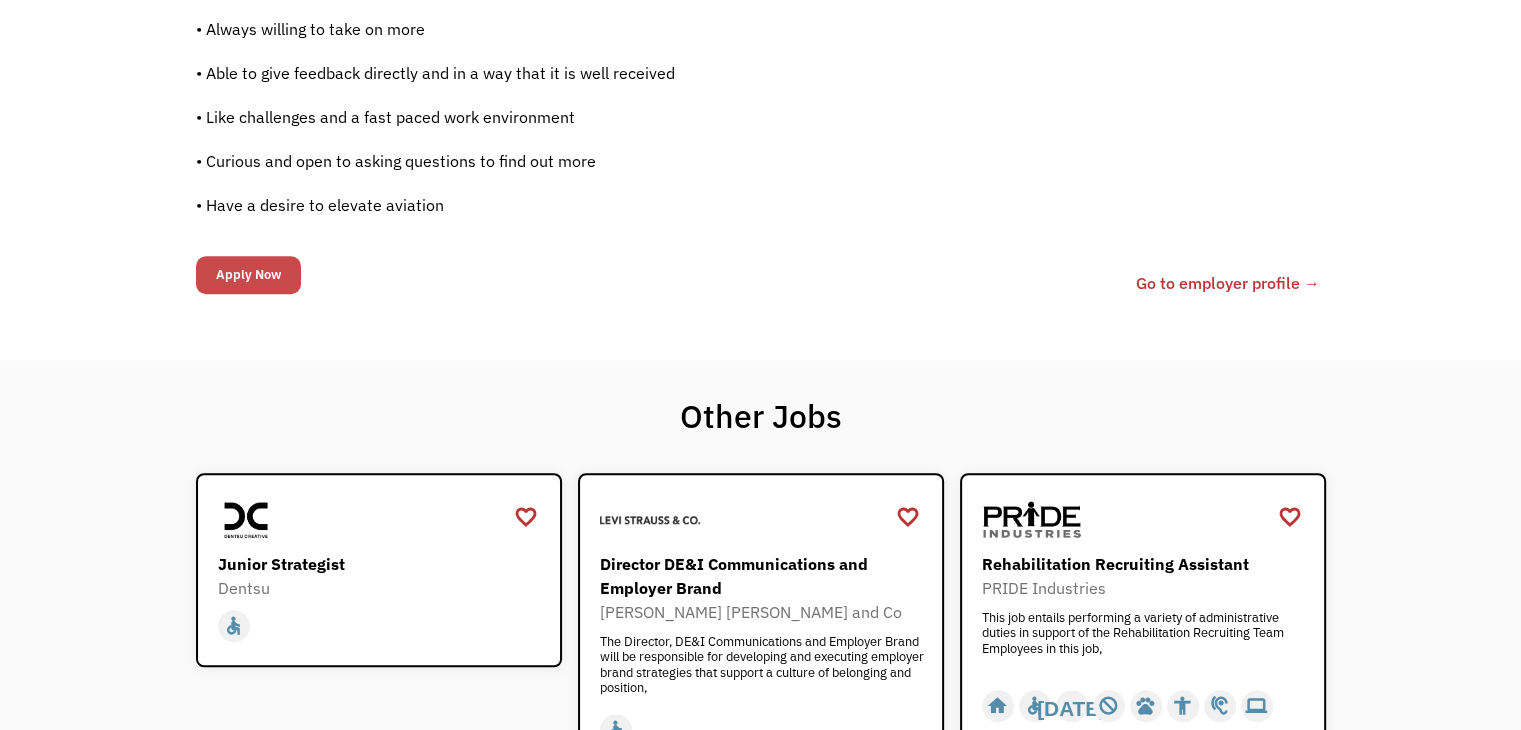 scroll, scrollTop: 1563, scrollLeft: 0, axis: vertical 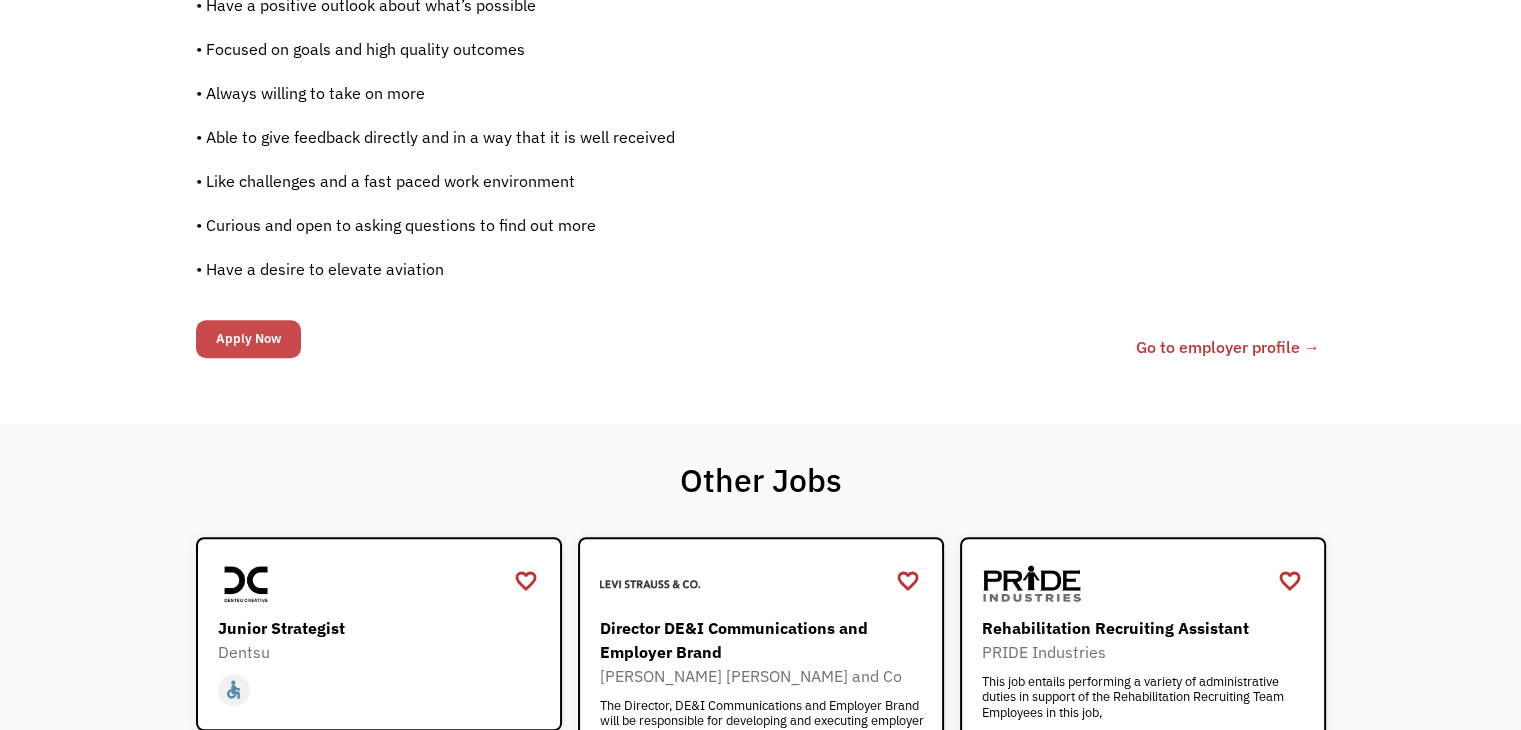 click on "Apply Now" at bounding box center (248, 339) 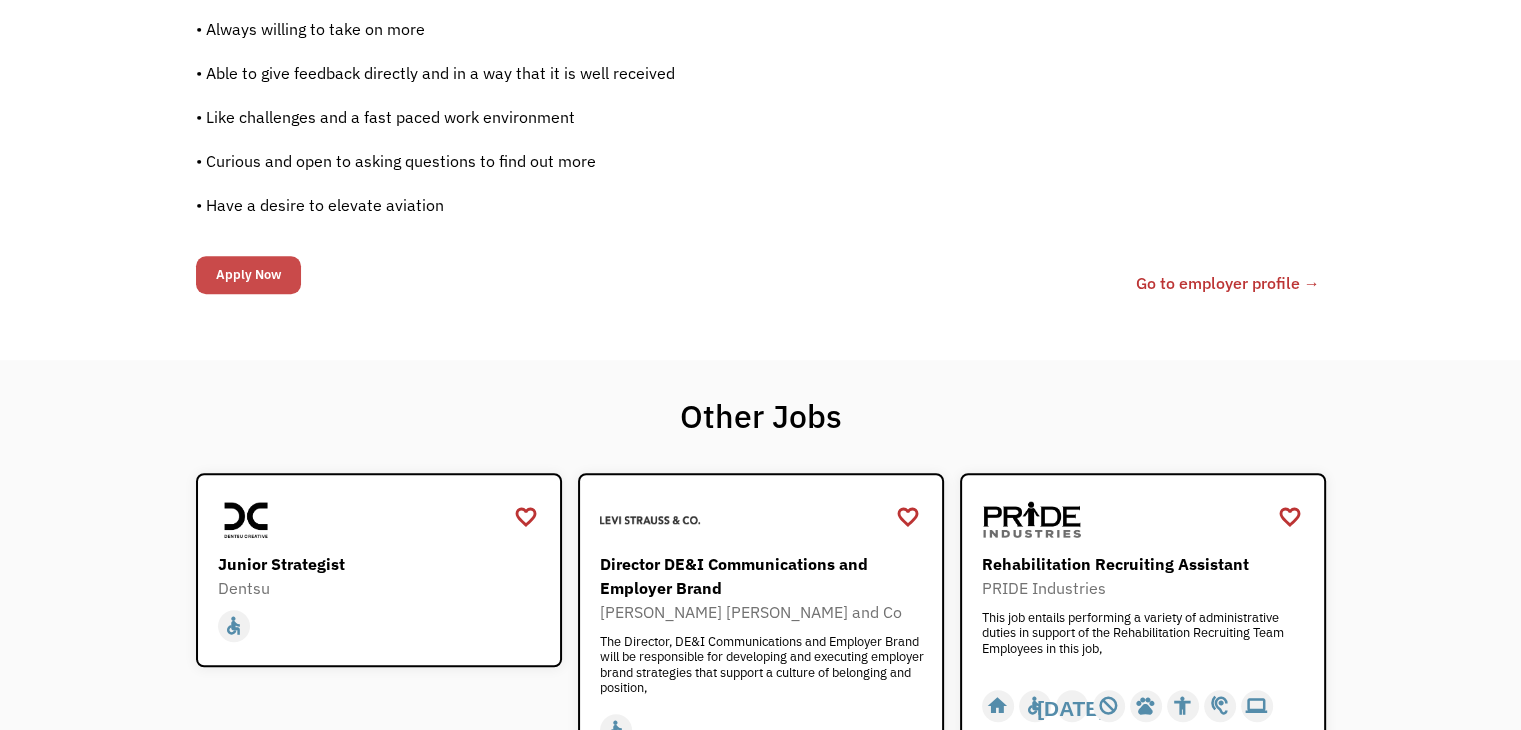 scroll, scrollTop: 1563, scrollLeft: 0, axis: vertical 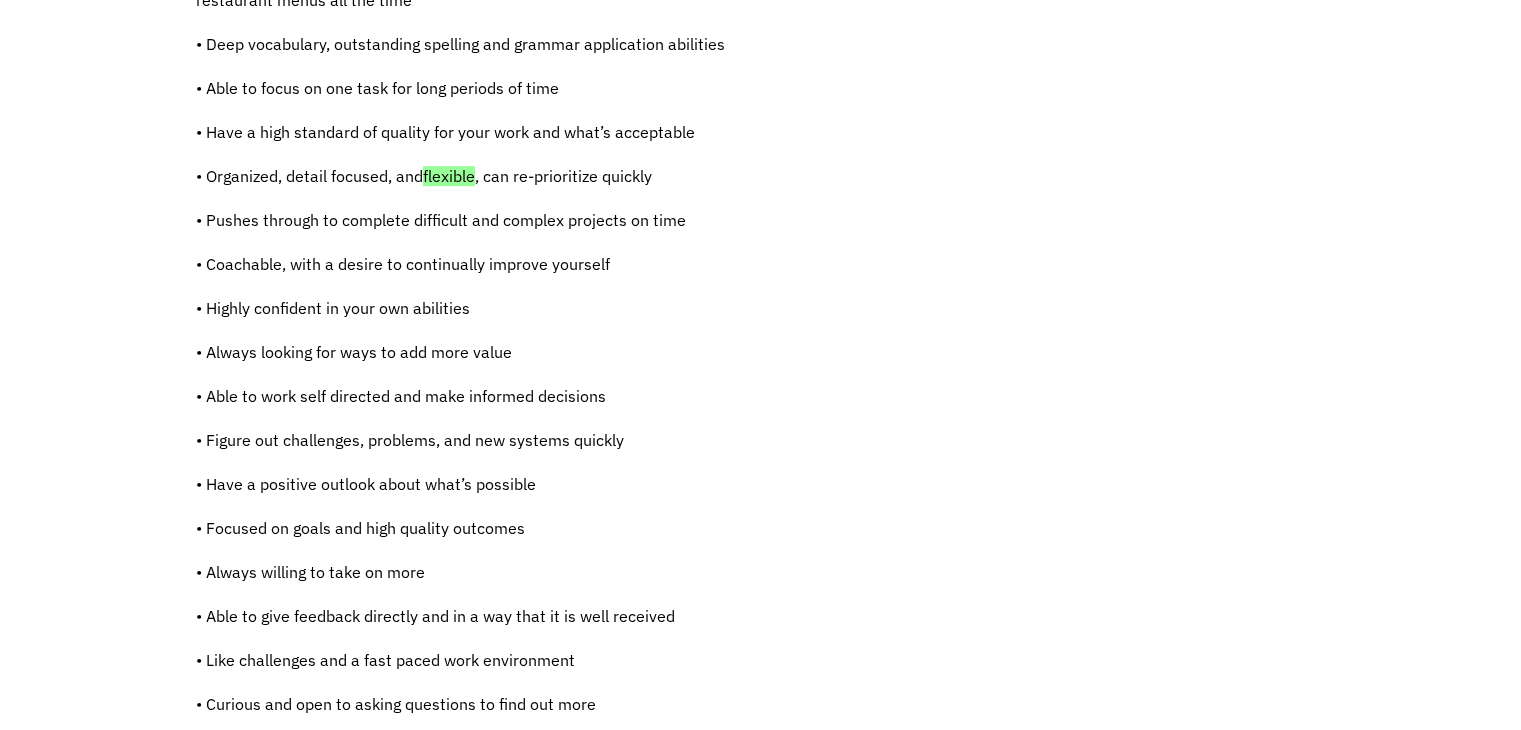 drag, startPoint x: 1518, startPoint y: 508, endPoint x: 1535, endPoint y: -38, distance: 546.2646 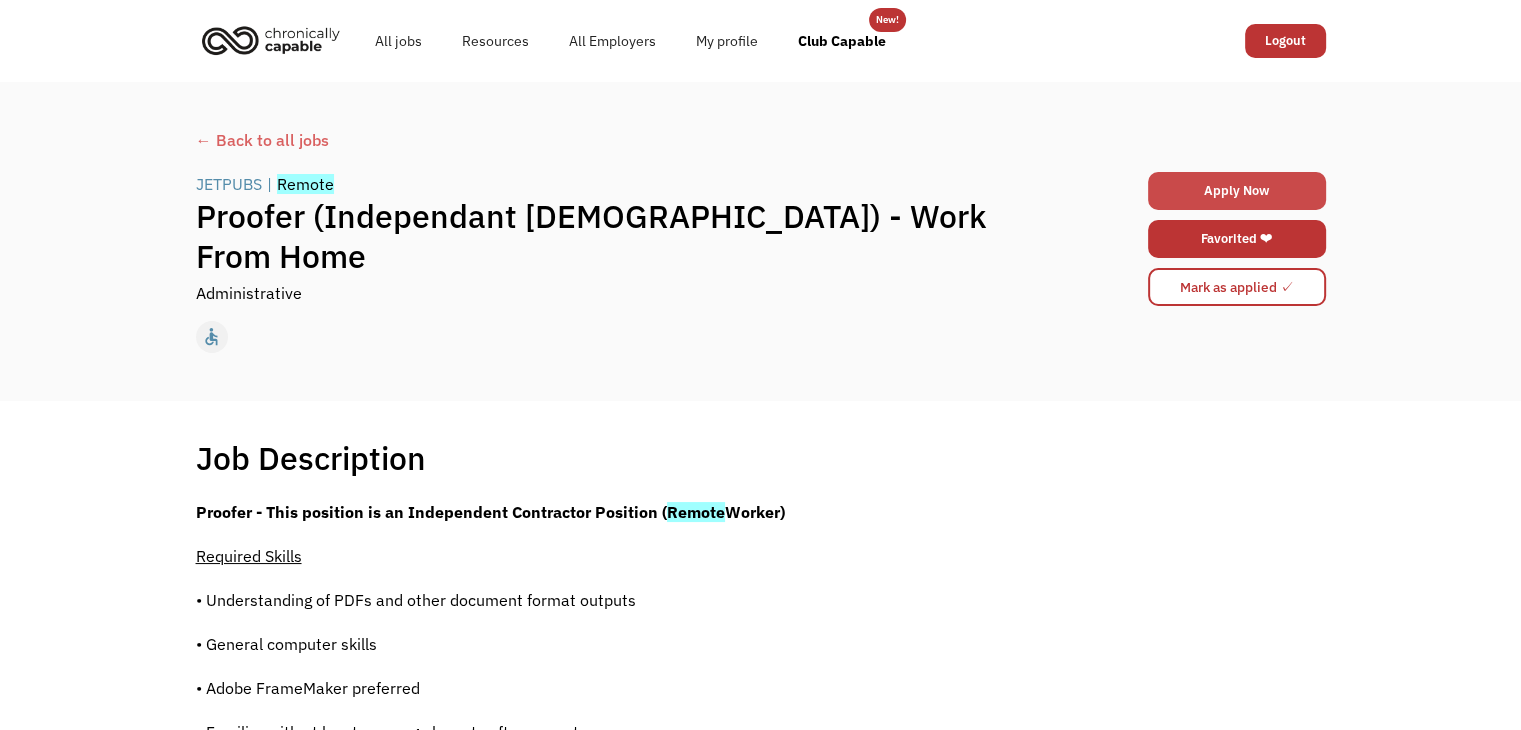 click on "Apply Now" at bounding box center (1237, 191) 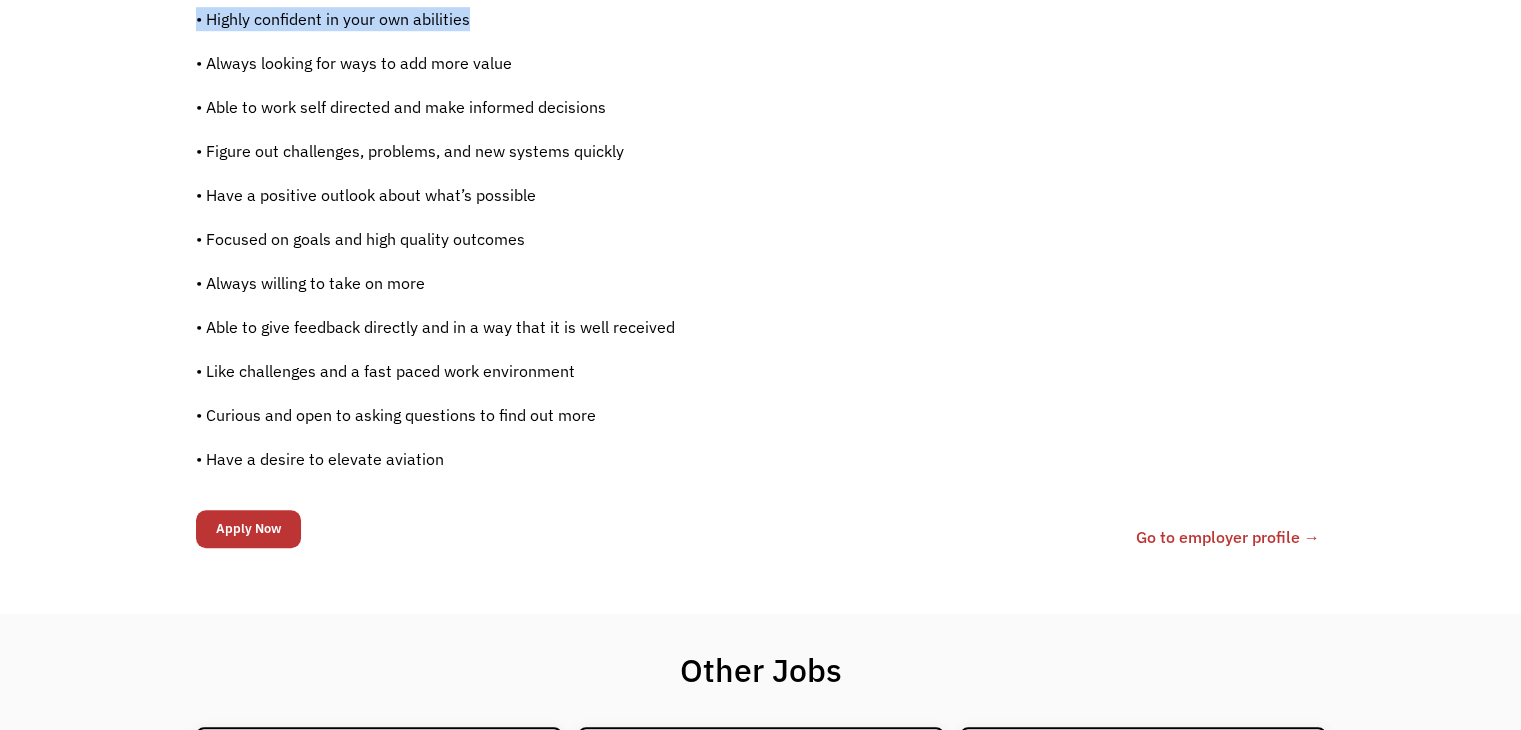 scroll, scrollTop: 1275, scrollLeft: 0, axis: vertical 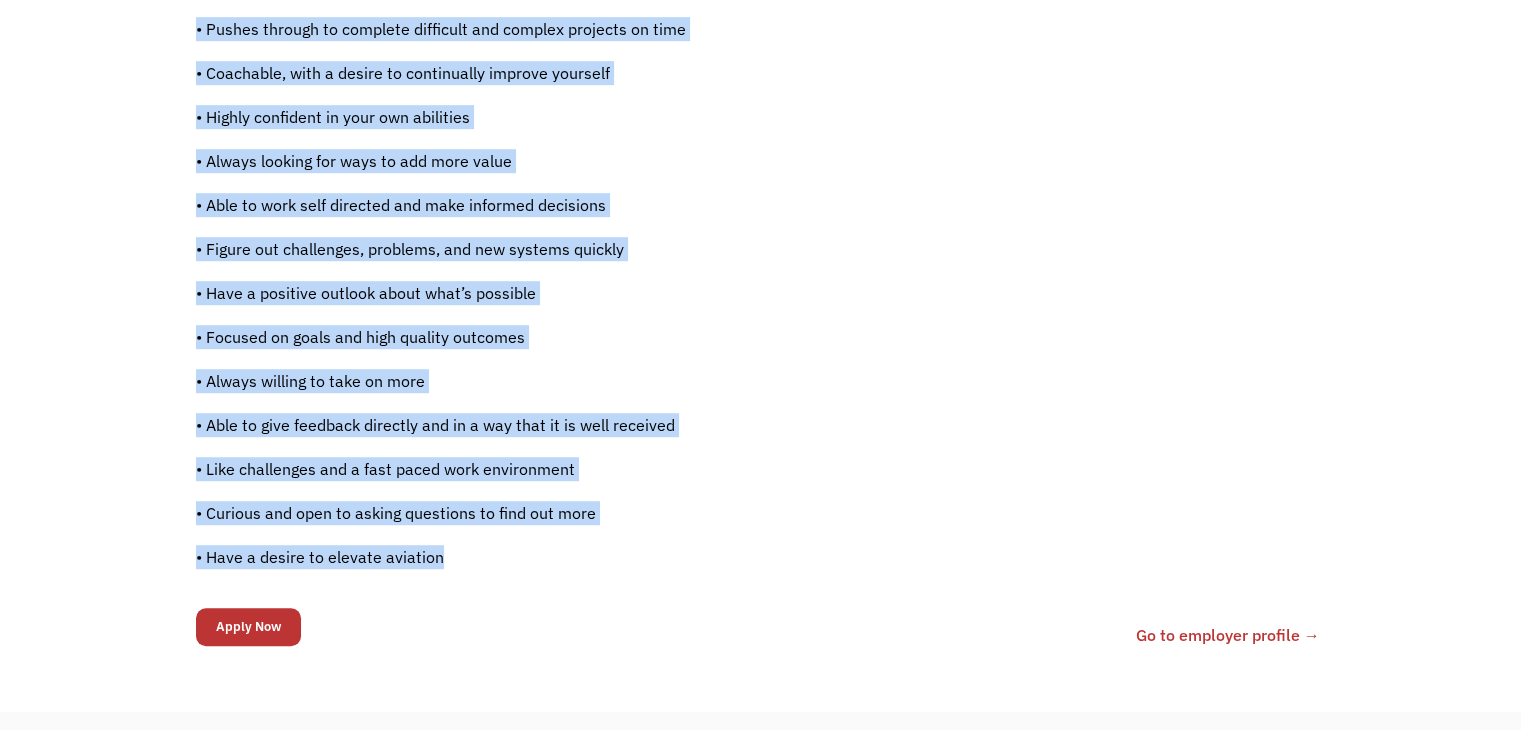 drag, startPoint x: 185, startPoint y: 198, endPoint x: 528, endPoint y: 557, distance: 496.51788 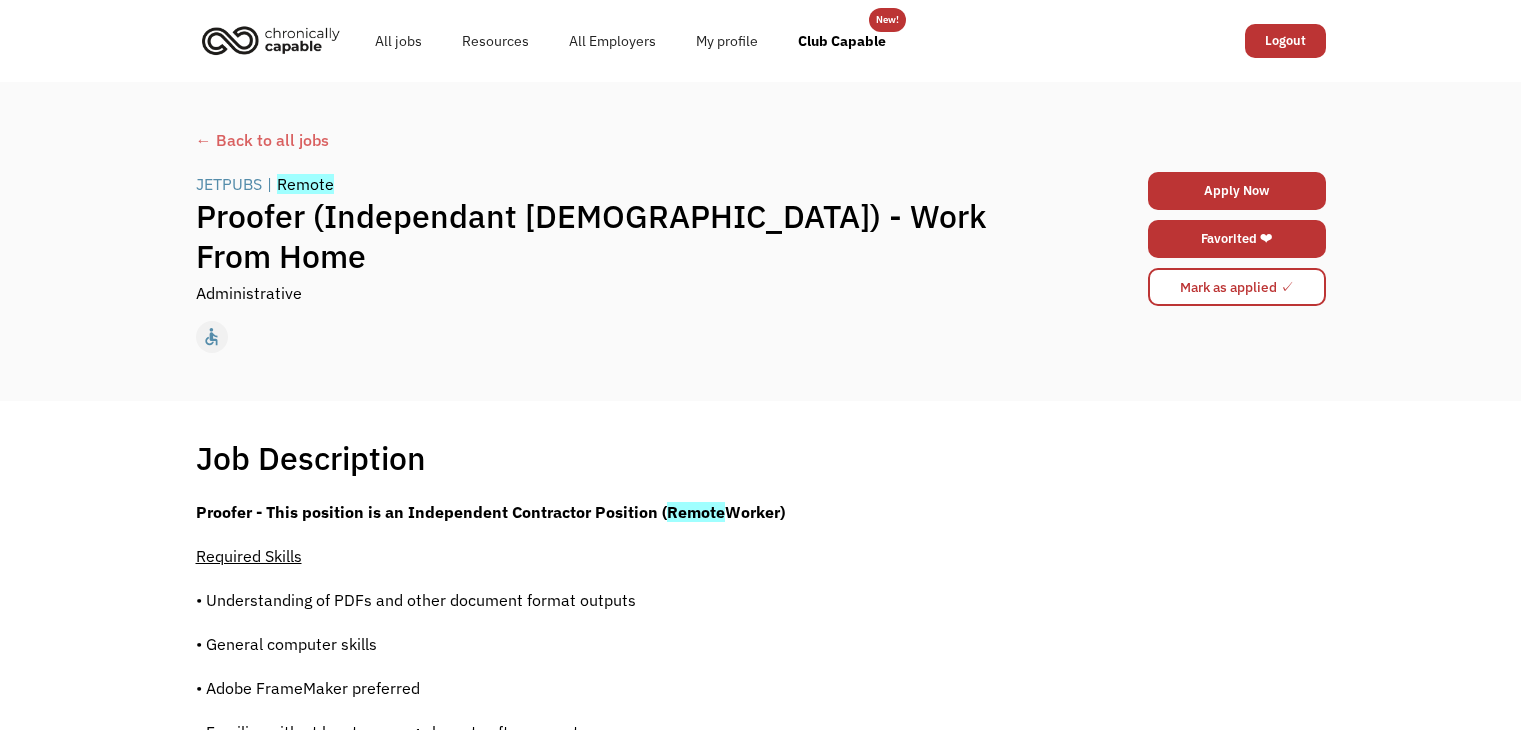 scroll, scrollTop: 1275, scrollLeft: 0, axis: vertical 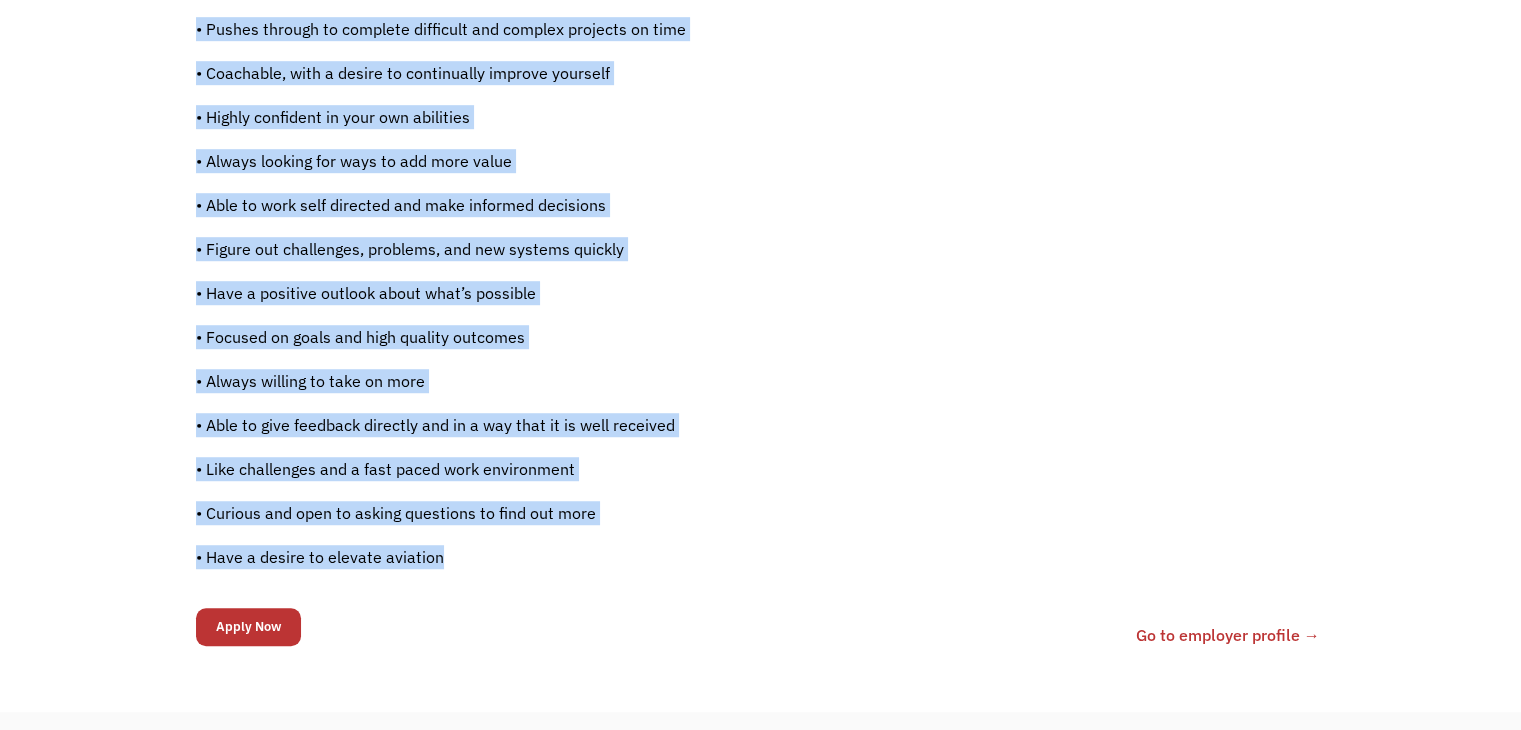click on "• Always willing to take on more" at bounding box center [614, 381] 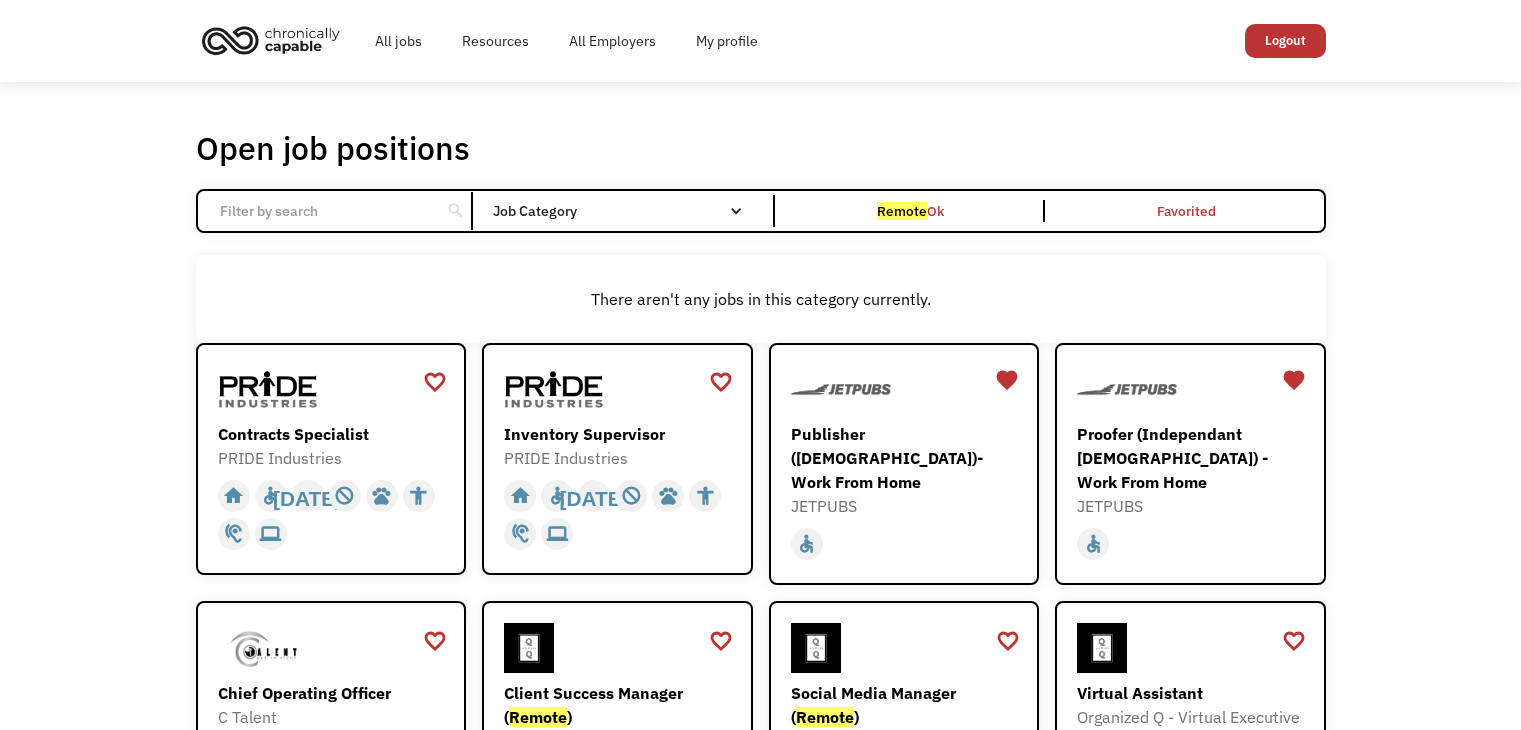 scroll, scrollTop: 325, scrollLeft: 0, axis: vertical 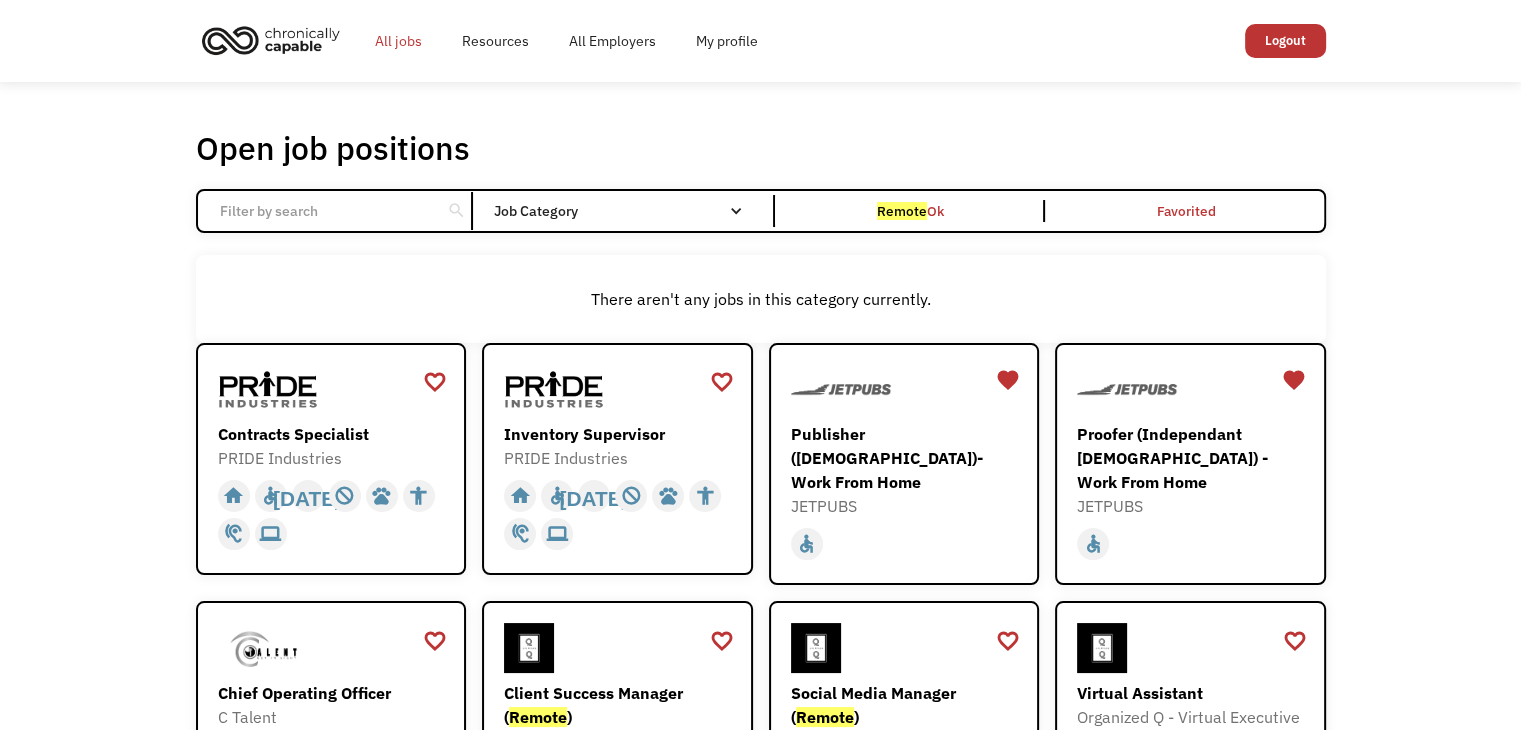 click on "All jobs" at bounding box center (398, 41) 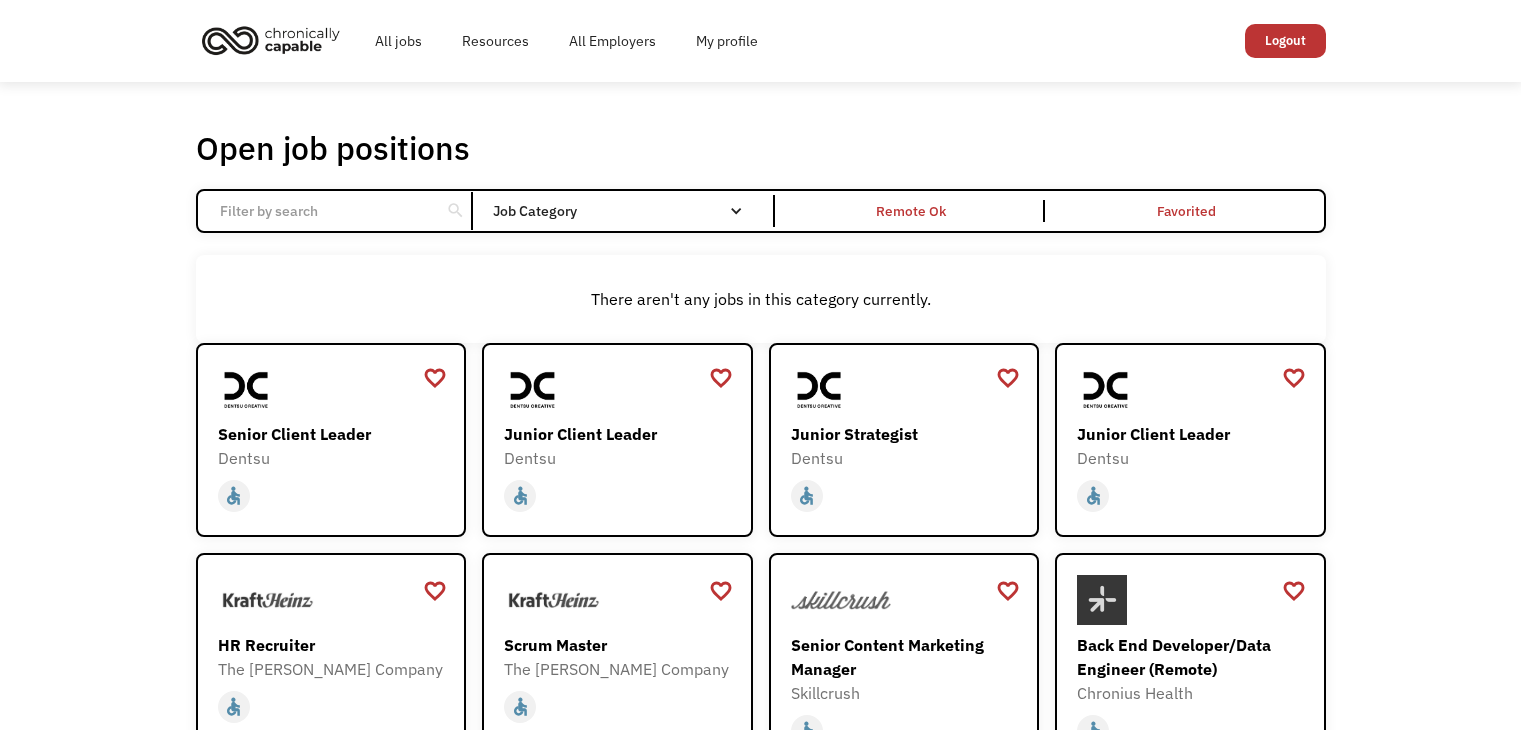 scroll, scrollTop: 0, scrollLeft: 0, axis: both 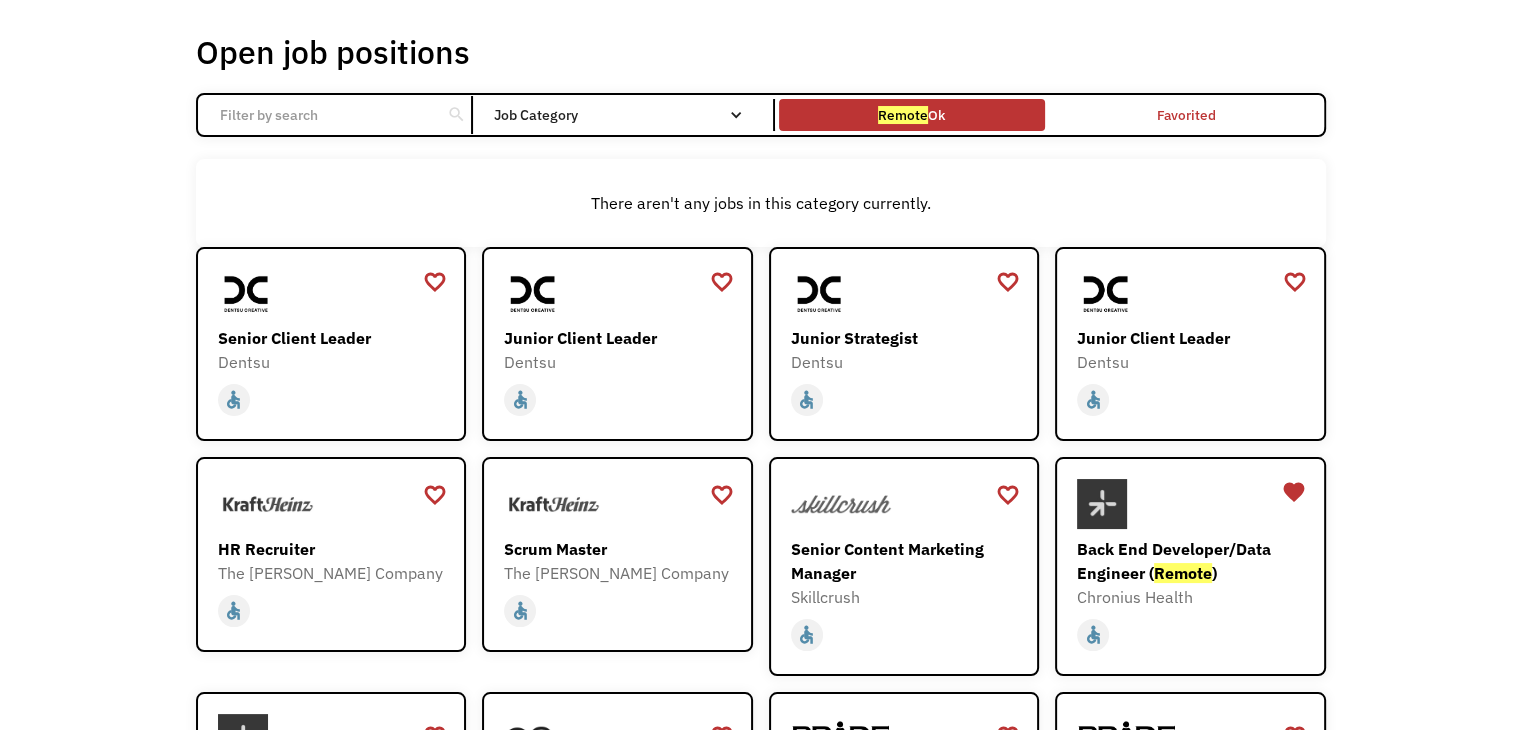 click on "Remote" 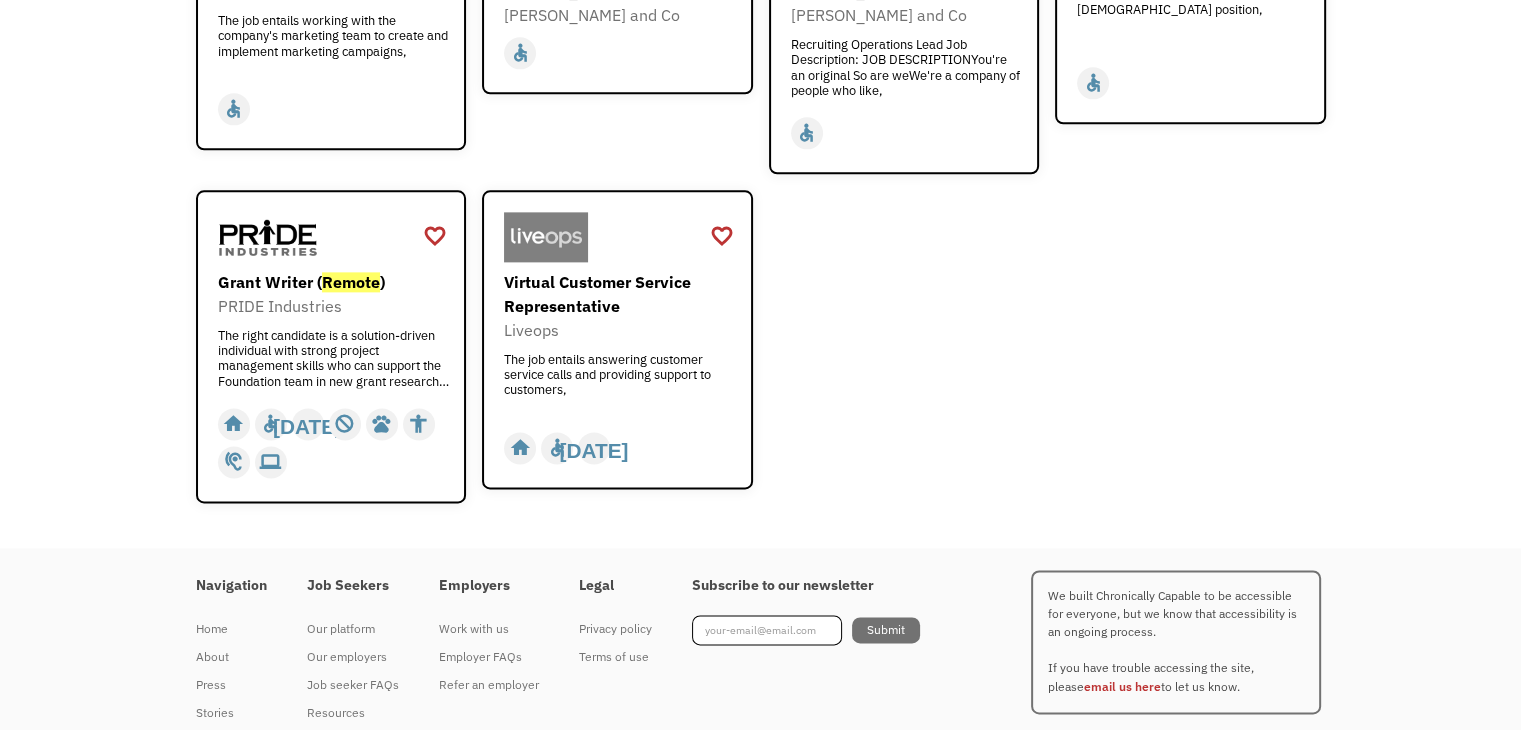 scroll, scrollTop: 0, scrollLeft: 0, axis: both 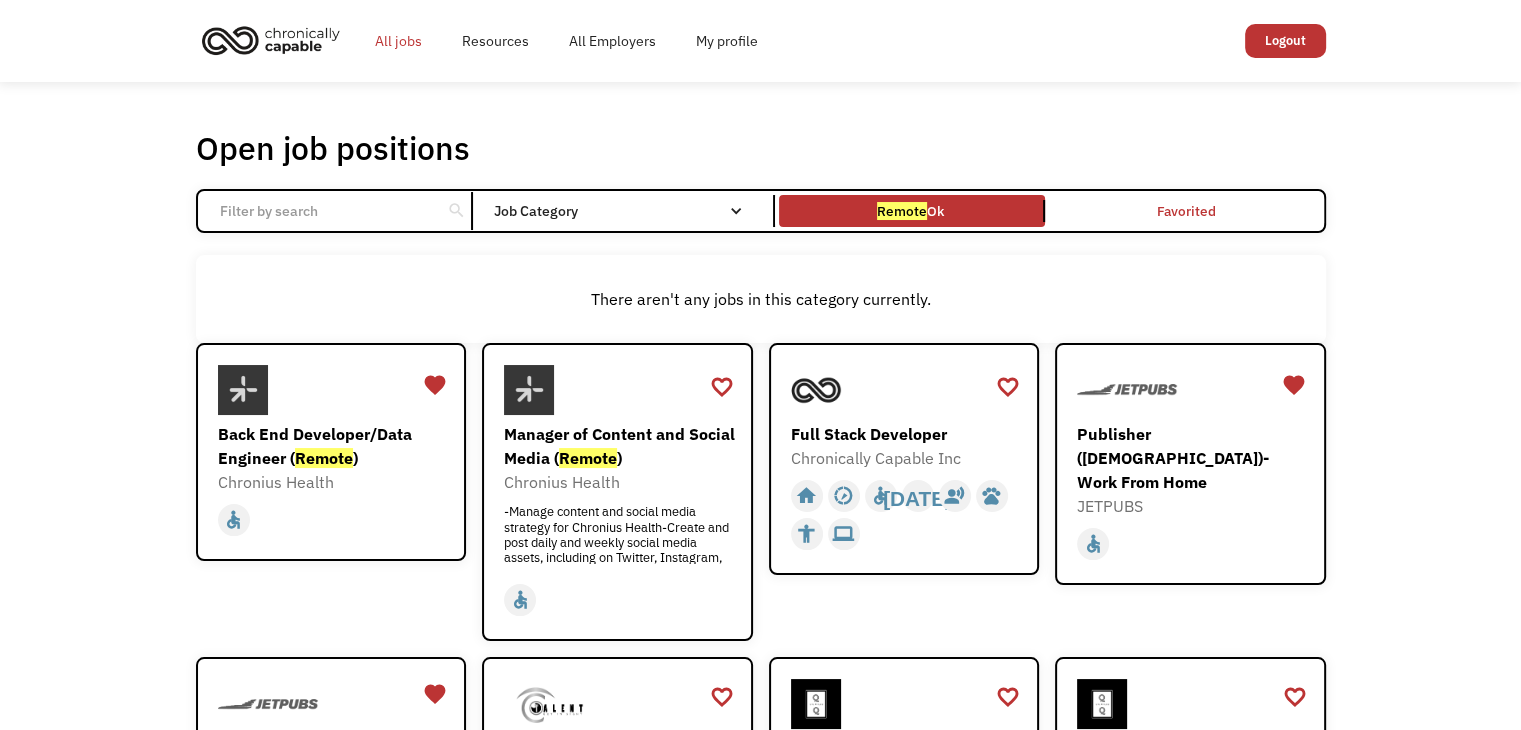 click on "All jobs" at bounding box center [398, 41] 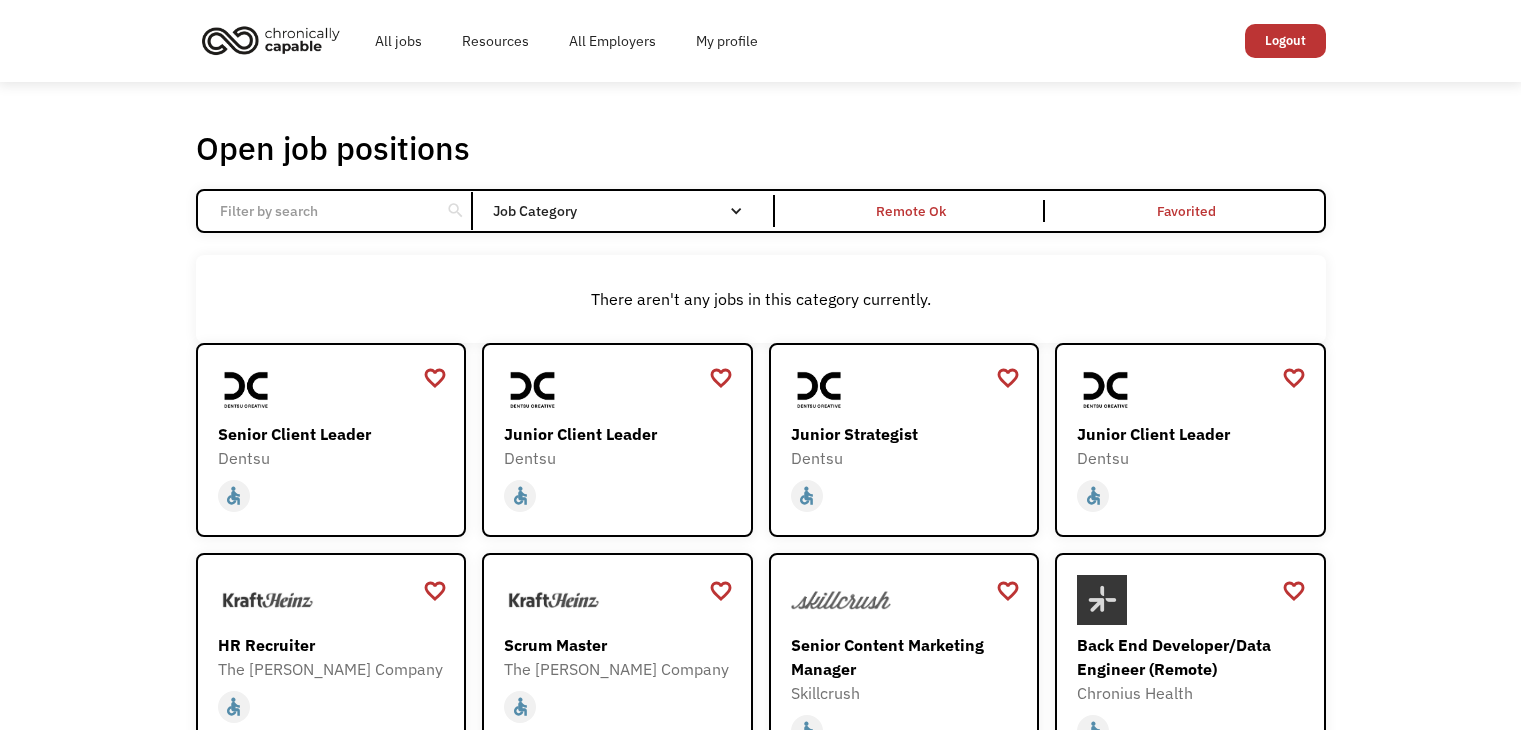 scroll, scrollTop: 0, scrollLeft: 0, axis: both 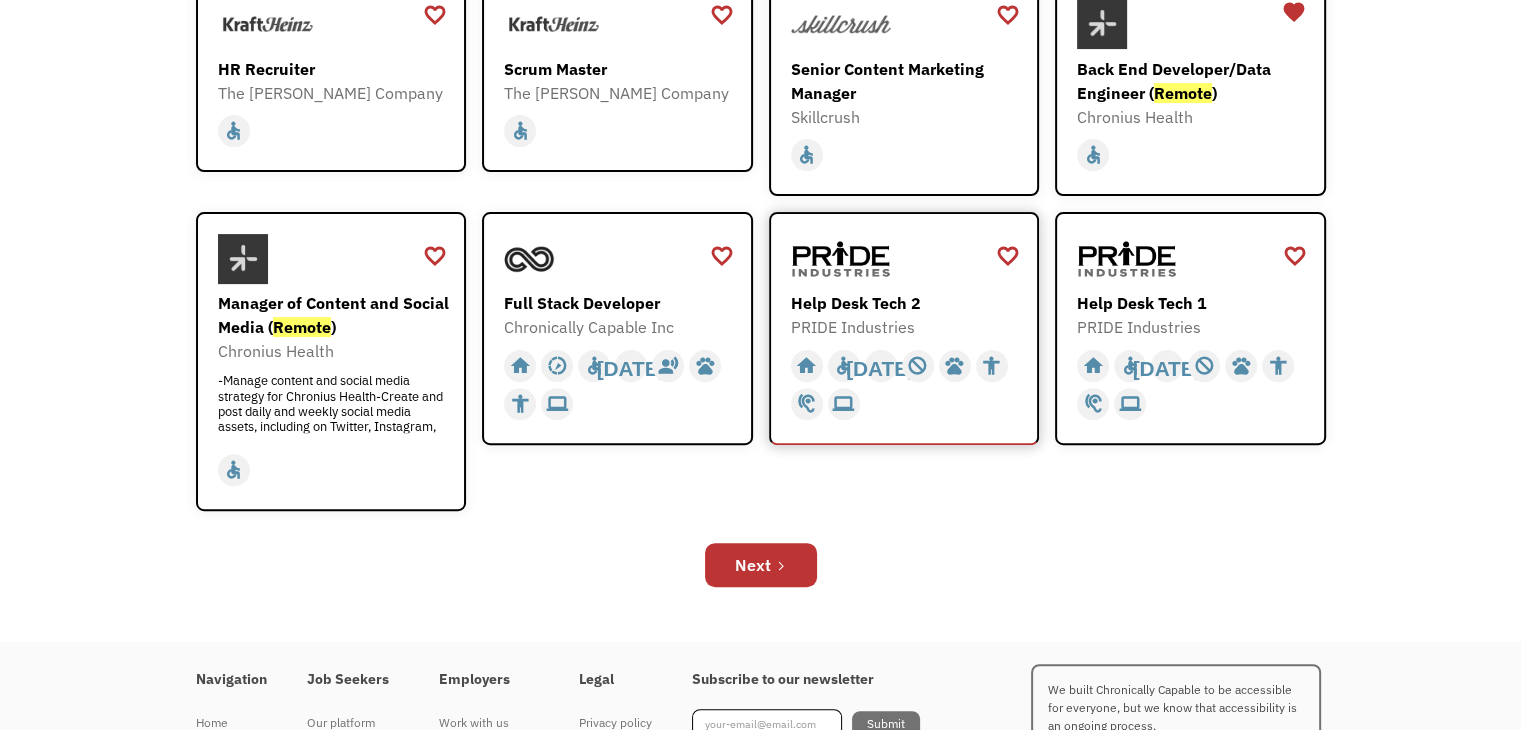 click on "Help Desk Tech 2" at bounding box center (907, 303) 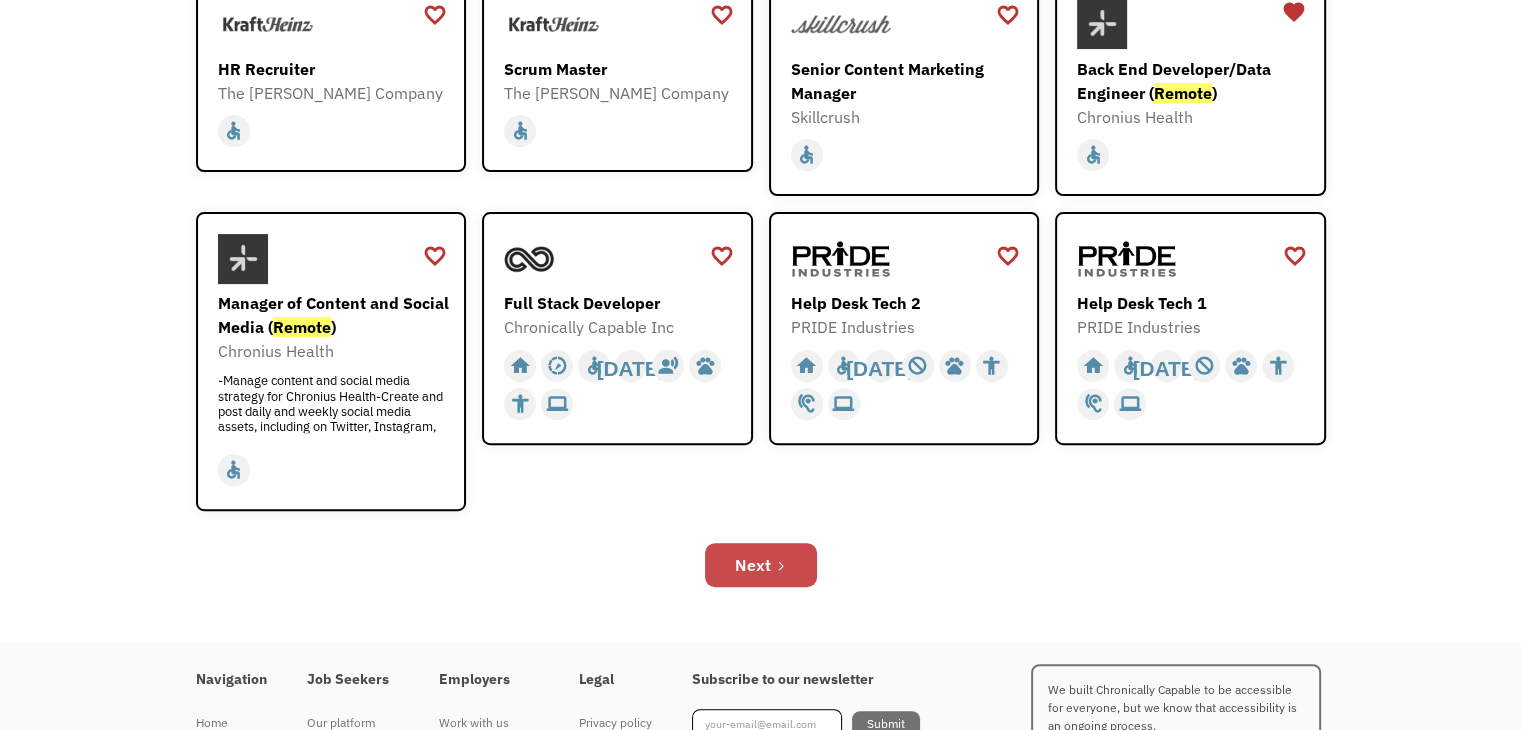 click on "Next" at bounding box center (753, 565) 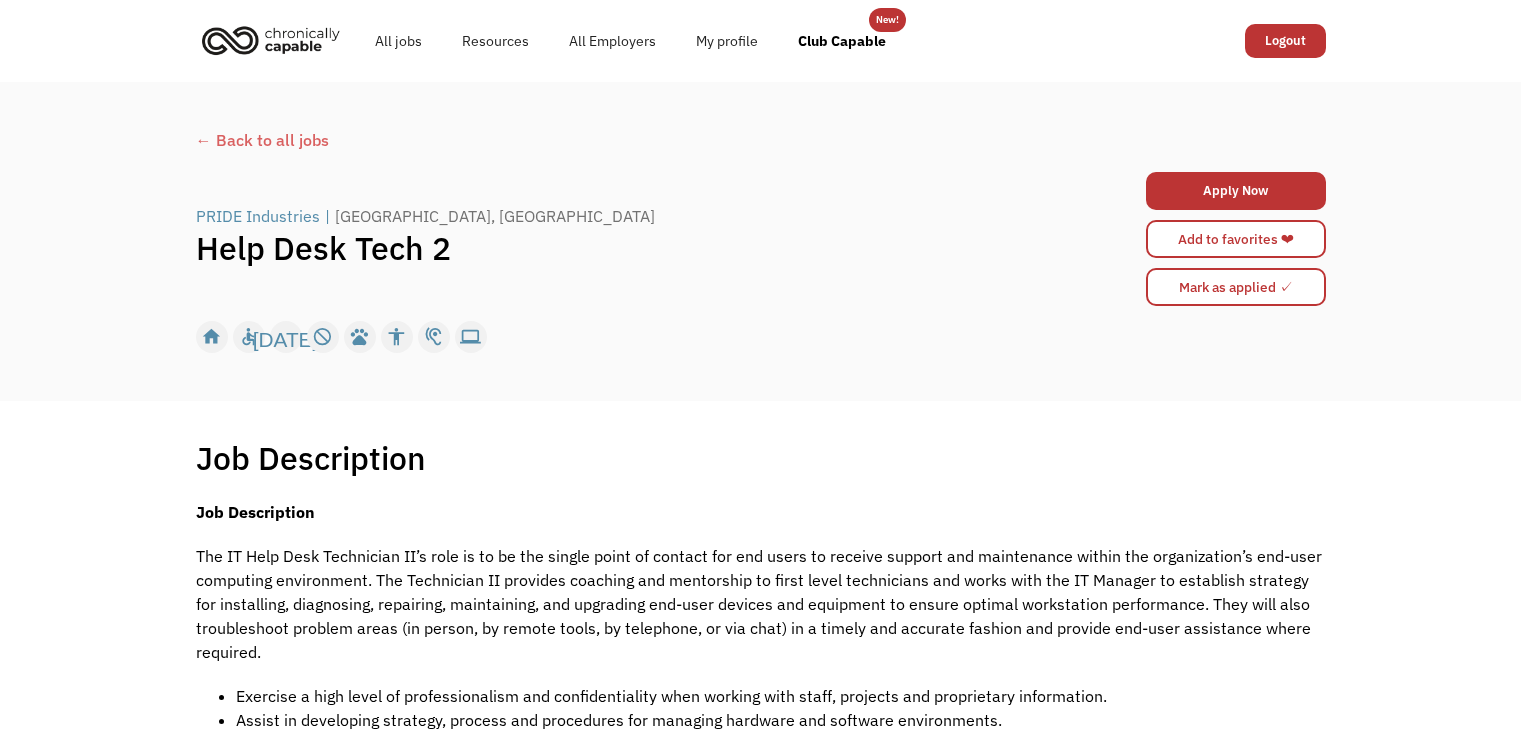 scroll, scrollTop: 0, scrollLeft: 0, axis: both 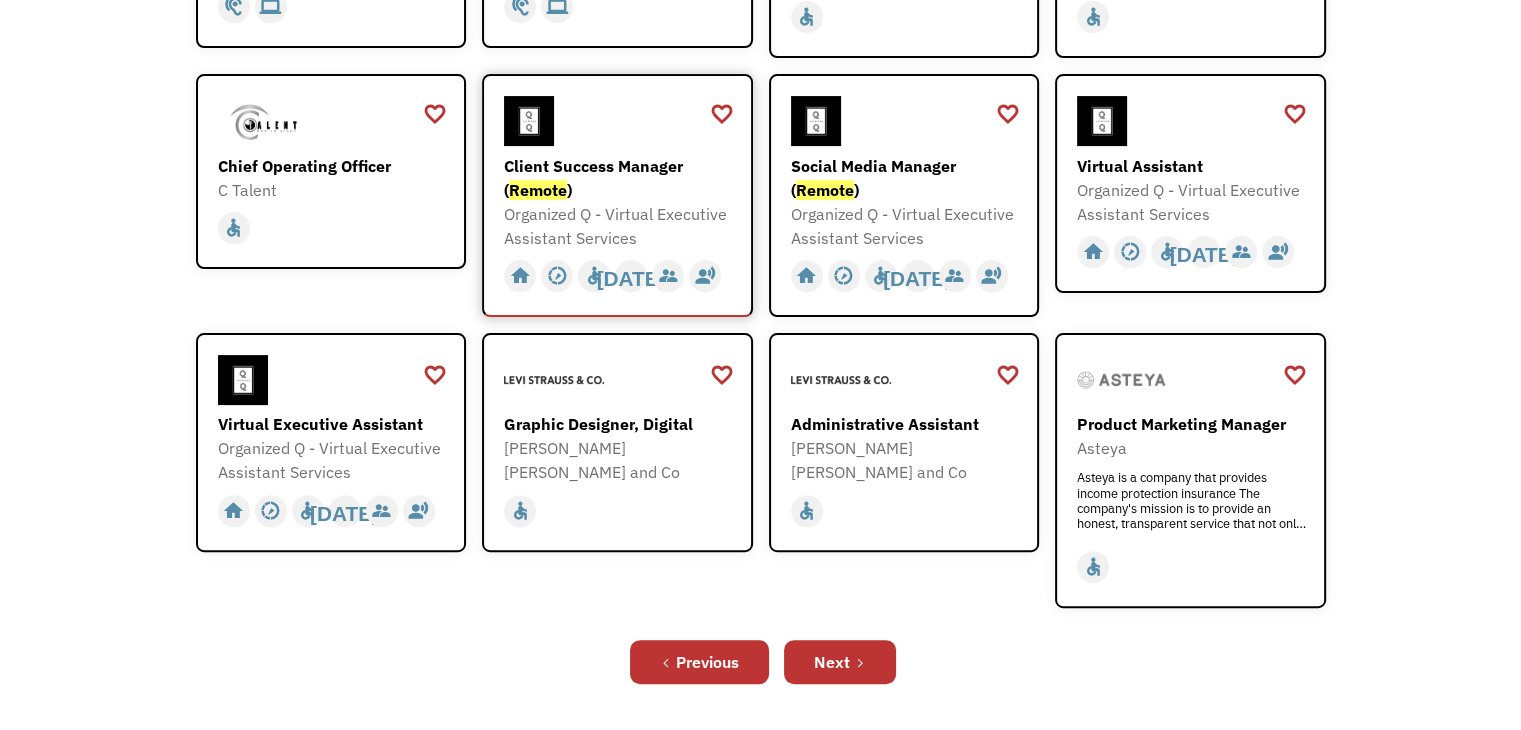 click on "Client Success Manager ( Remote )" at bounding box center [620, 178] 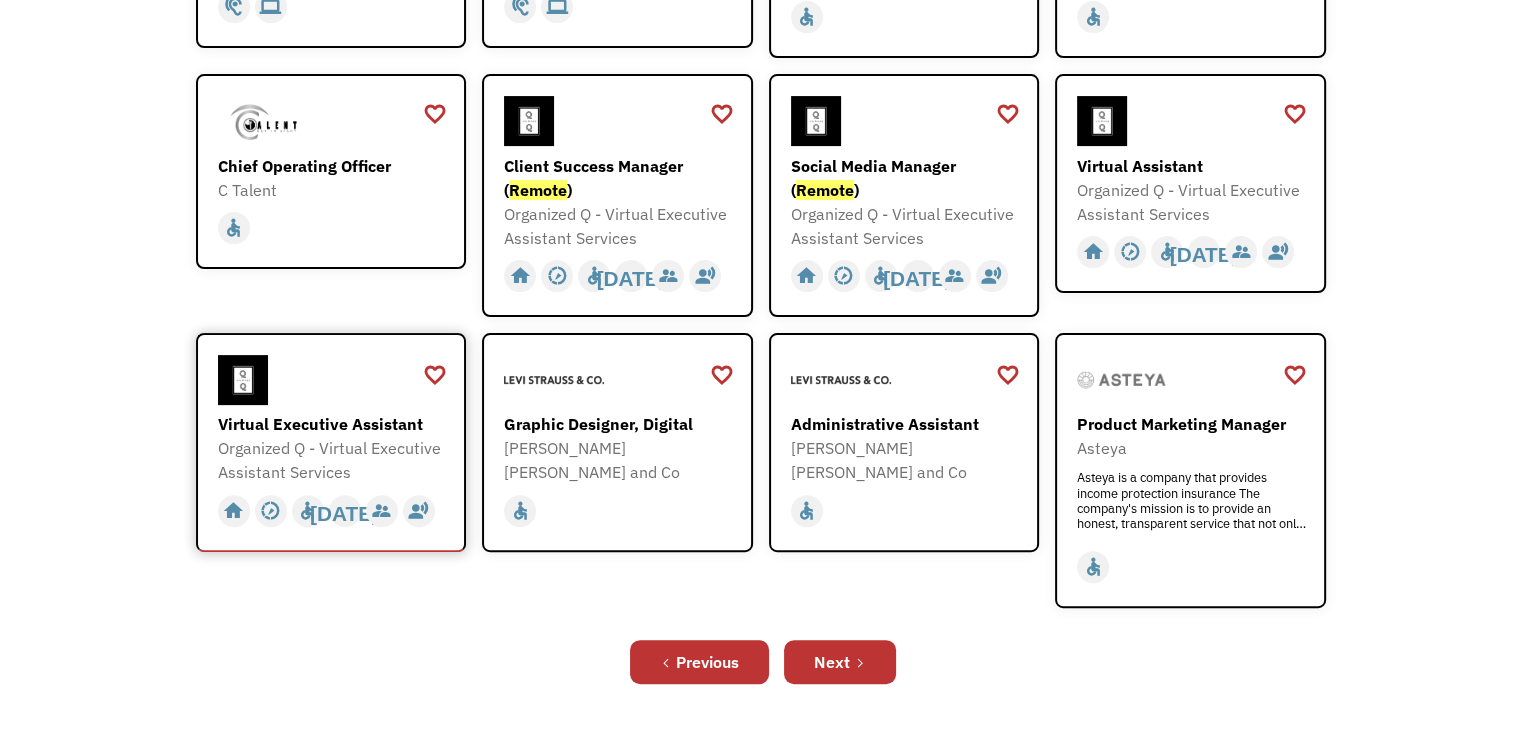 click on "Virtual Executive Assistant" at bounding box center (334, 424) 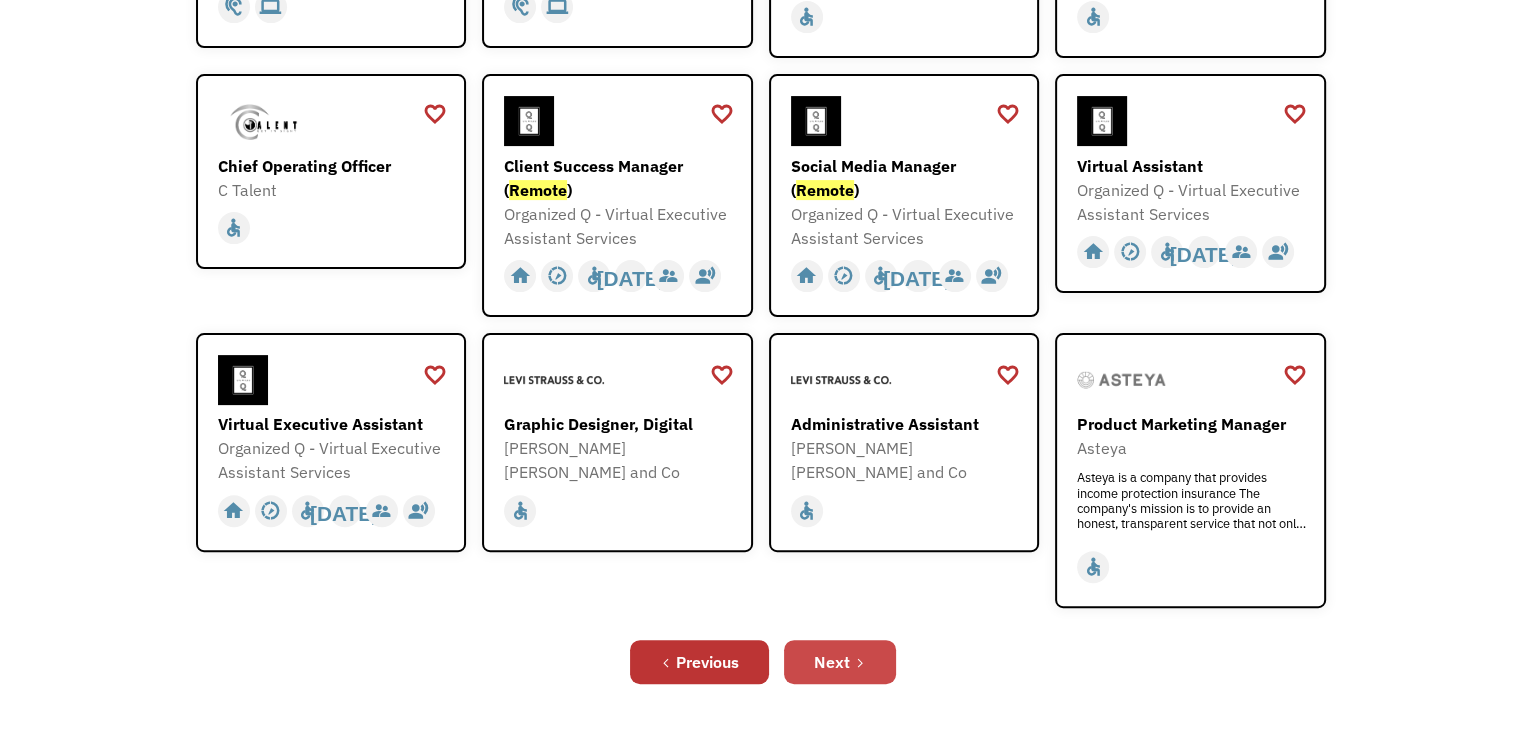 click on "Next" at bounding box center (840, 662) 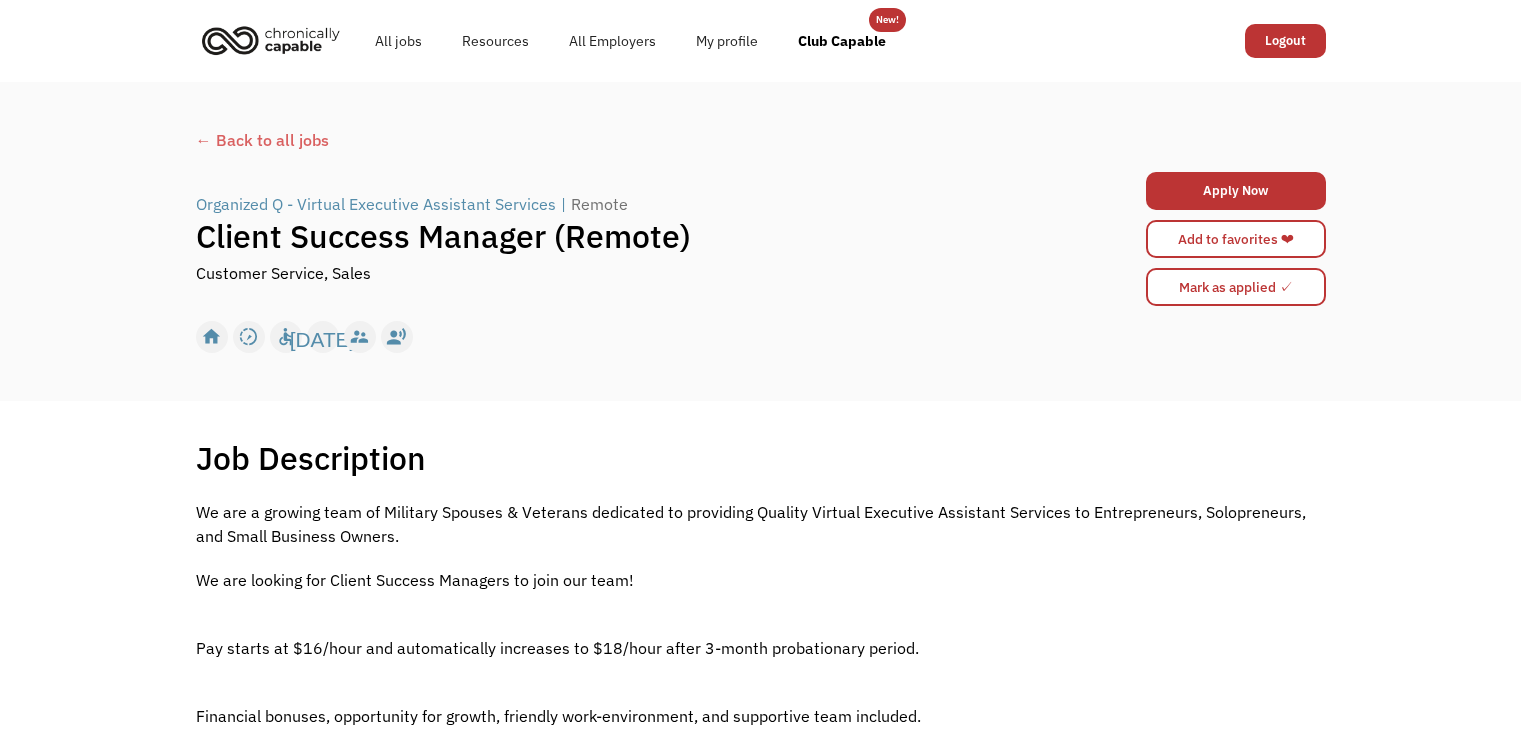 scroll, scrollTop: 0, scrollLeft: 0, axis: both 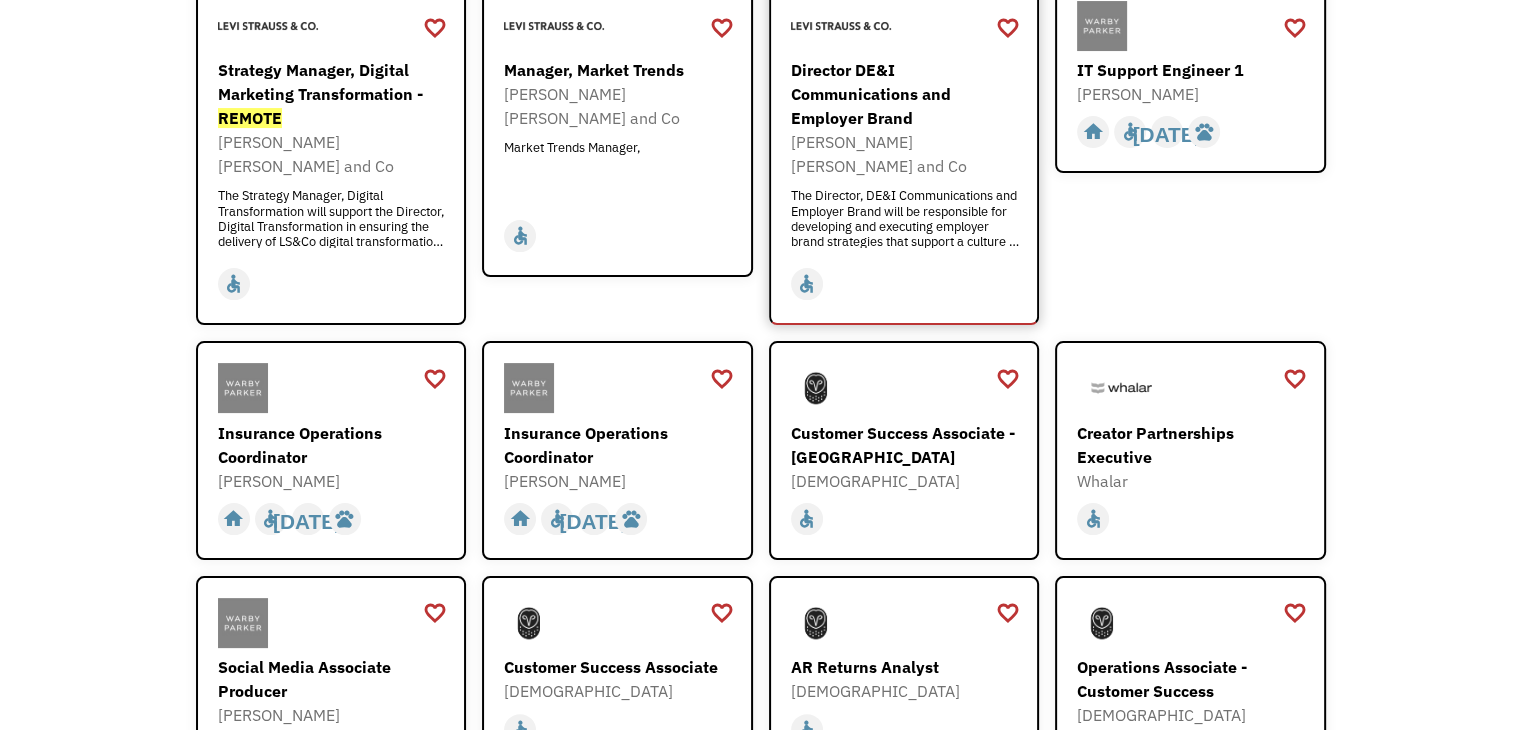 click on "Director DE&I Communications and Employer Brand" at bounding box center [907, 94] 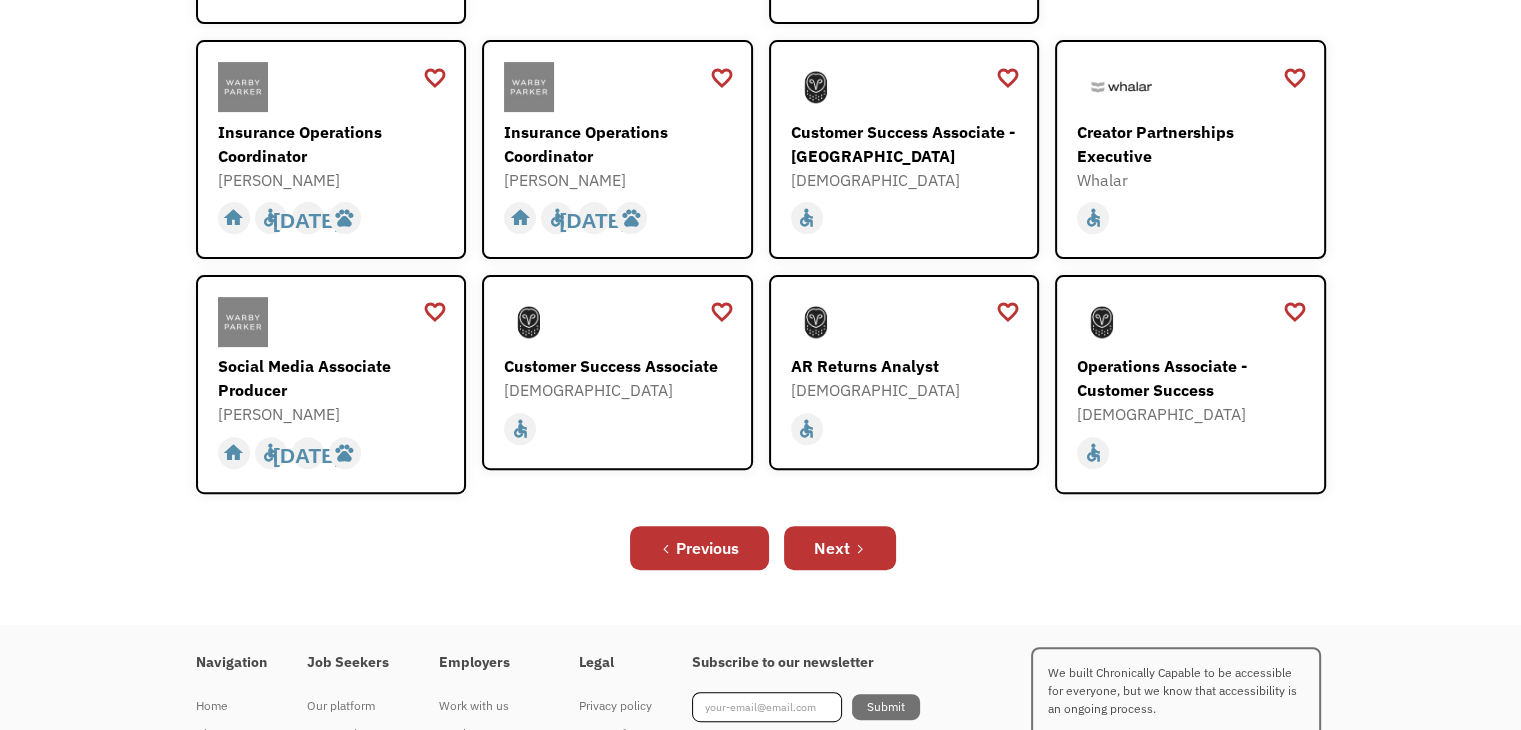 scroll, scrollTop: 668, scrollLeft: 0, axis: vertical 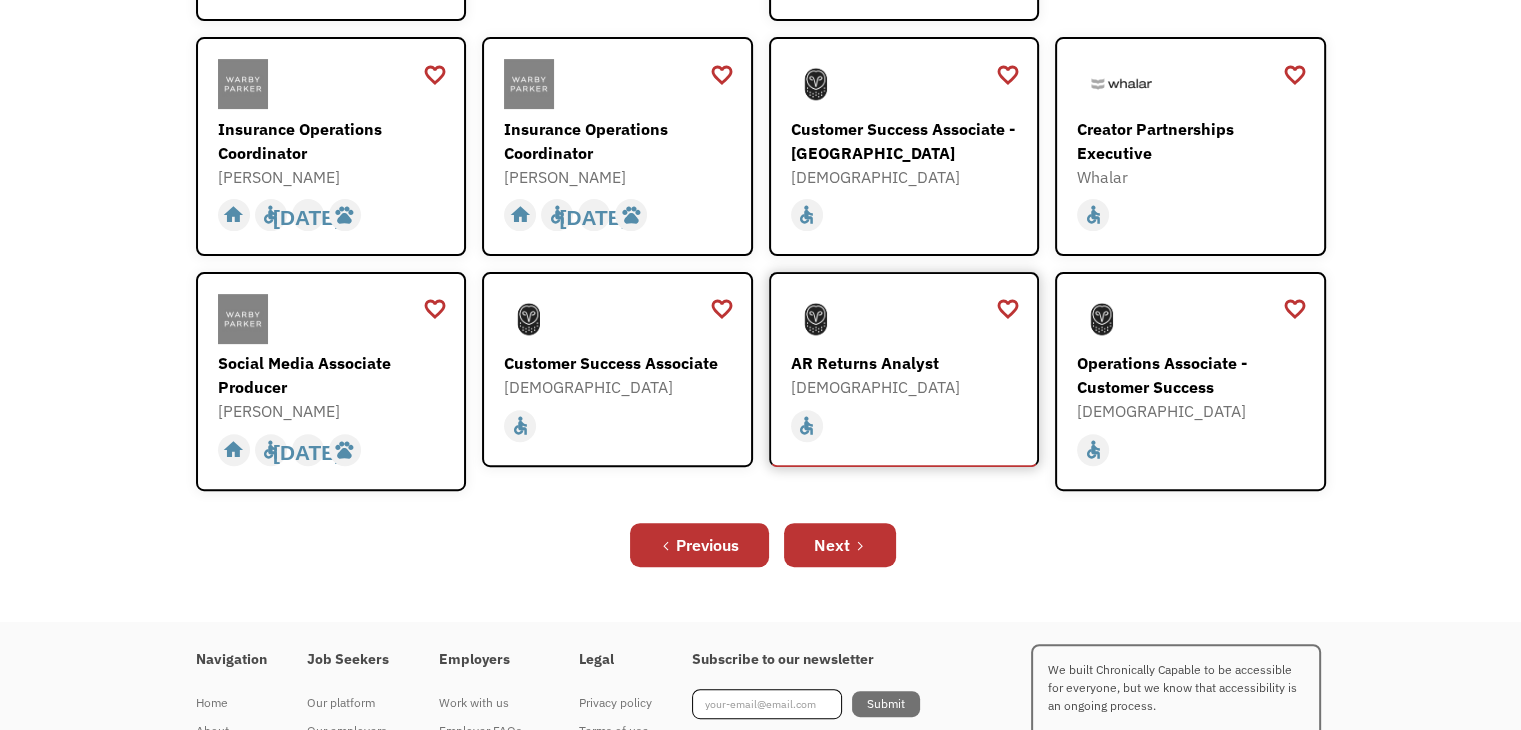 click on "AR Returns Analyst" at bounding box center [907, 363] 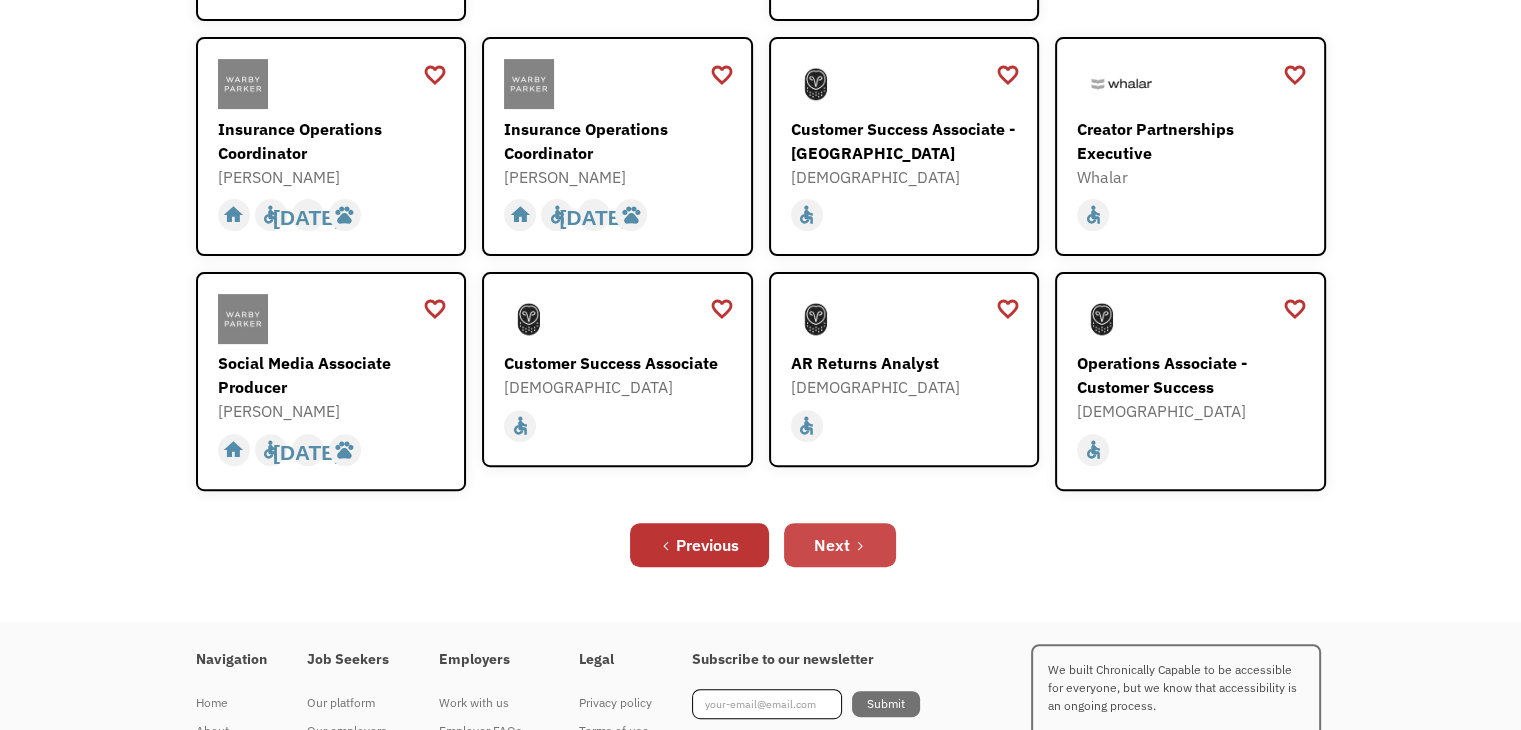 click on "Next" at bounding box center [832, 545] 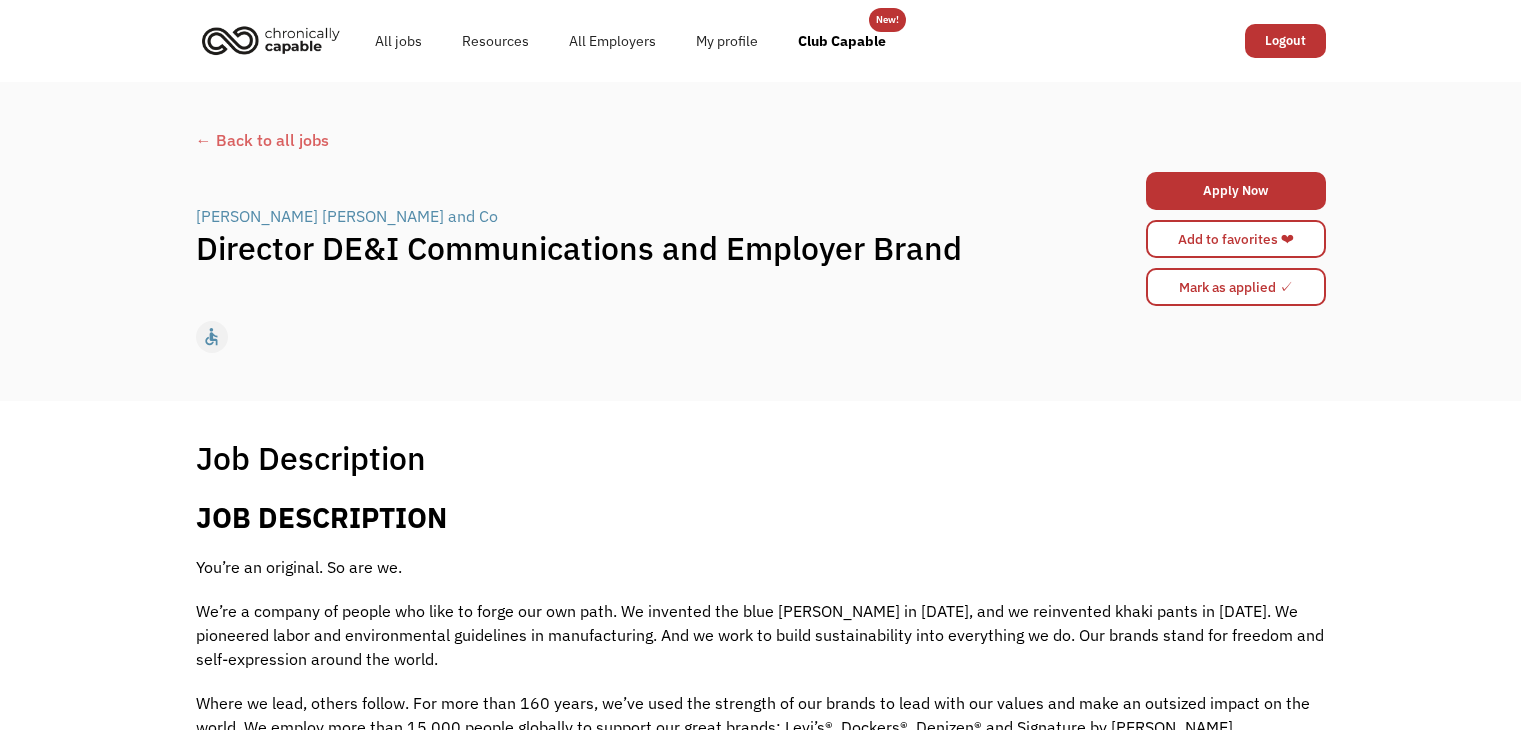 scroll, scrollTop: 0, scrollLeft: 0, axis: both 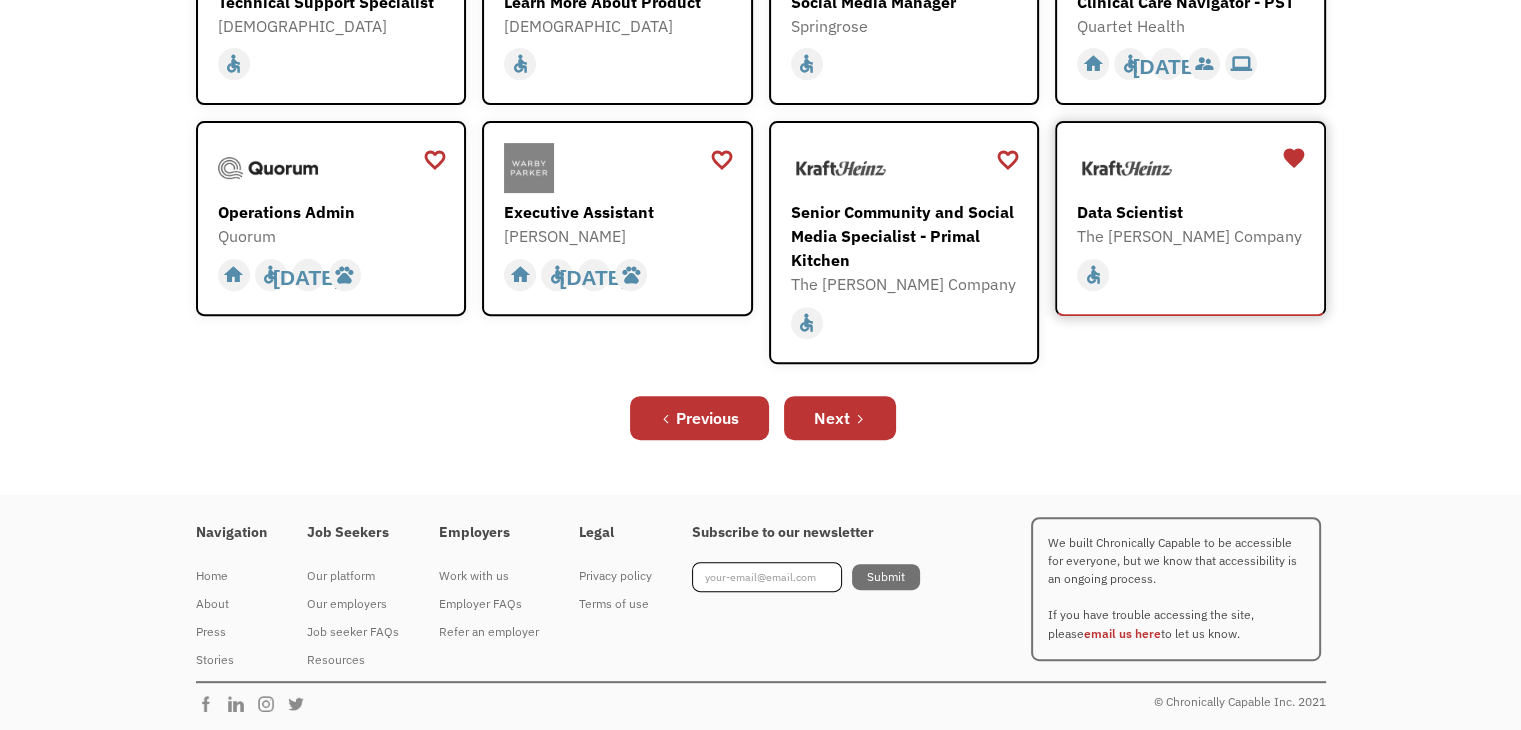 click on "Data Scientist" at bounding box center (1193, 212) 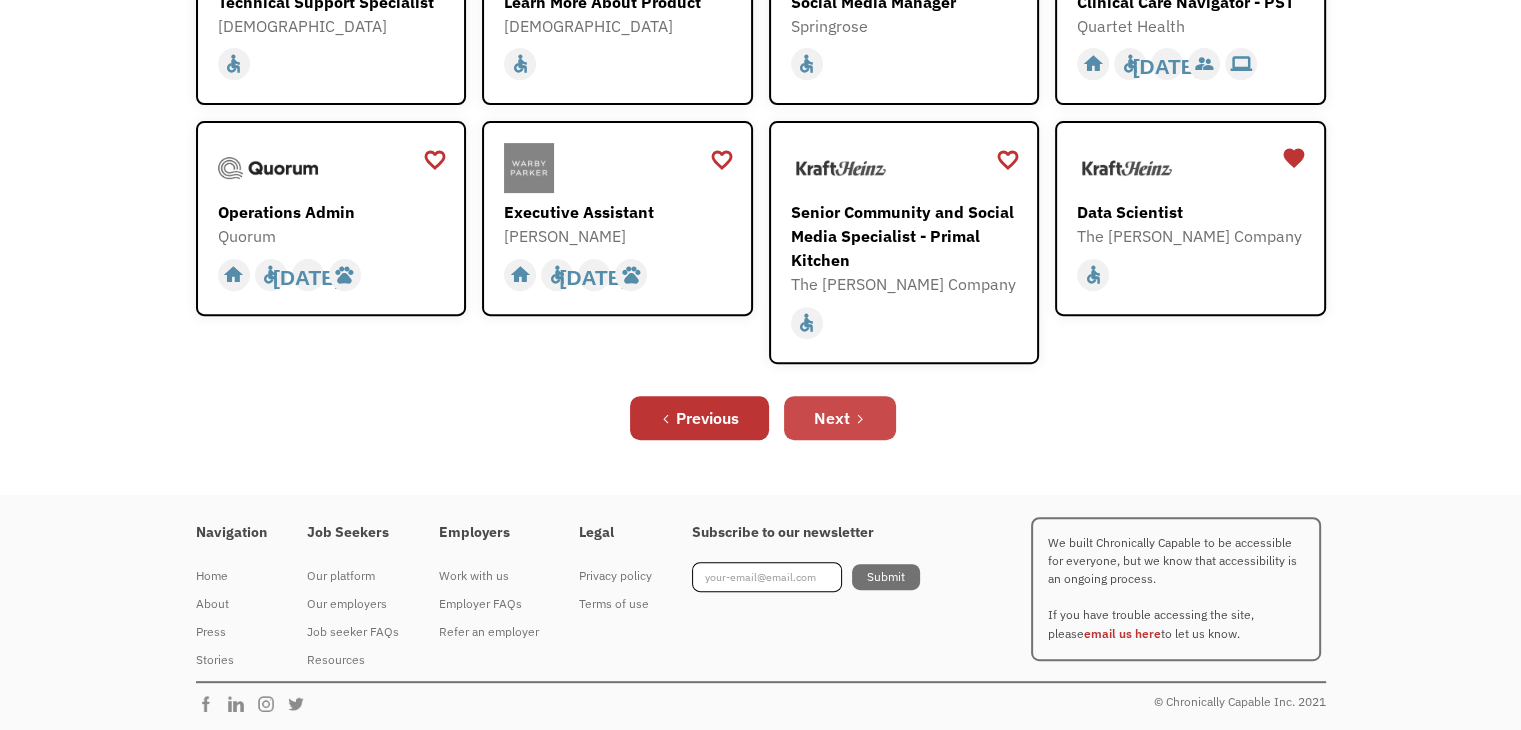 click on "Next" at bounding box center (840, 418) 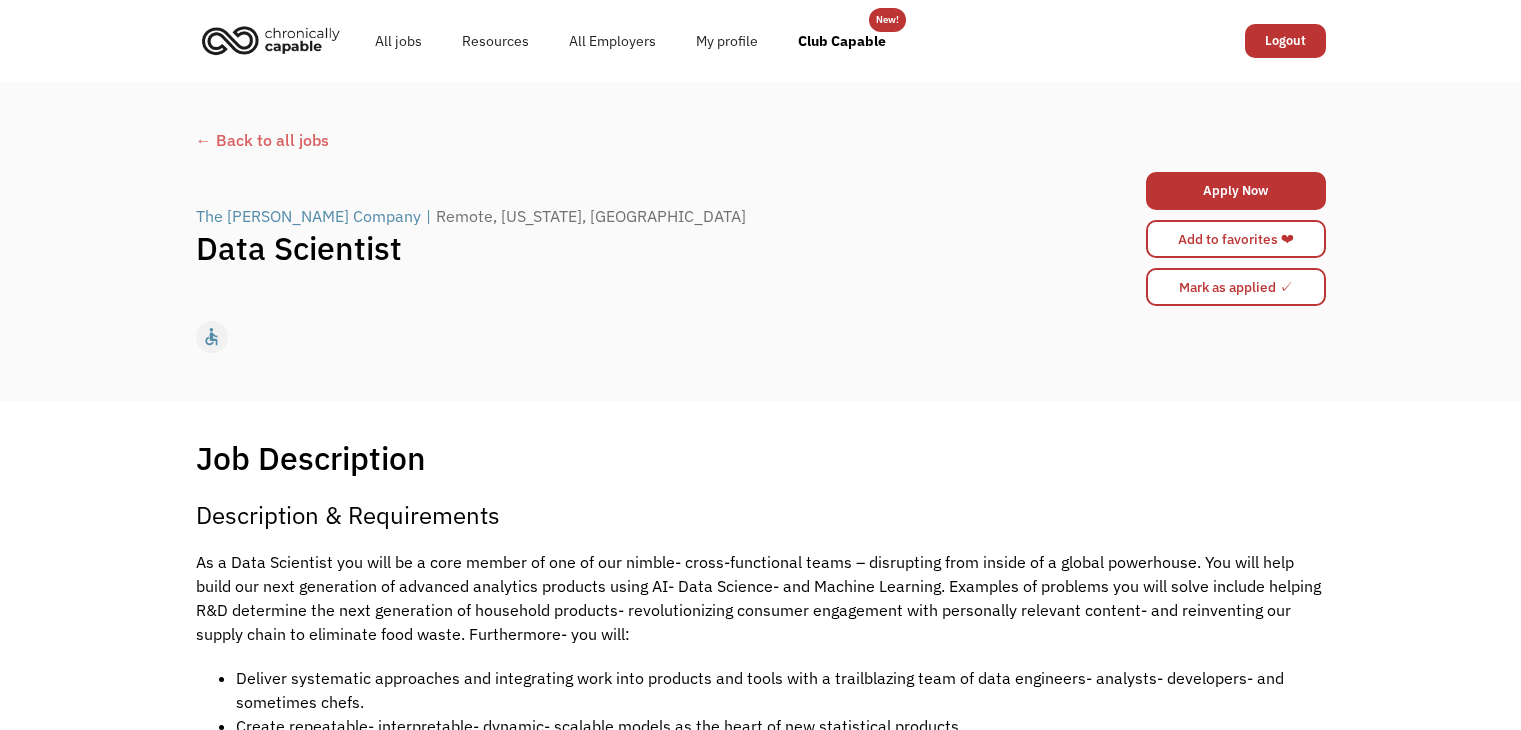 scroll, scrollTop: 0, scrollLeft: 0, axis: both 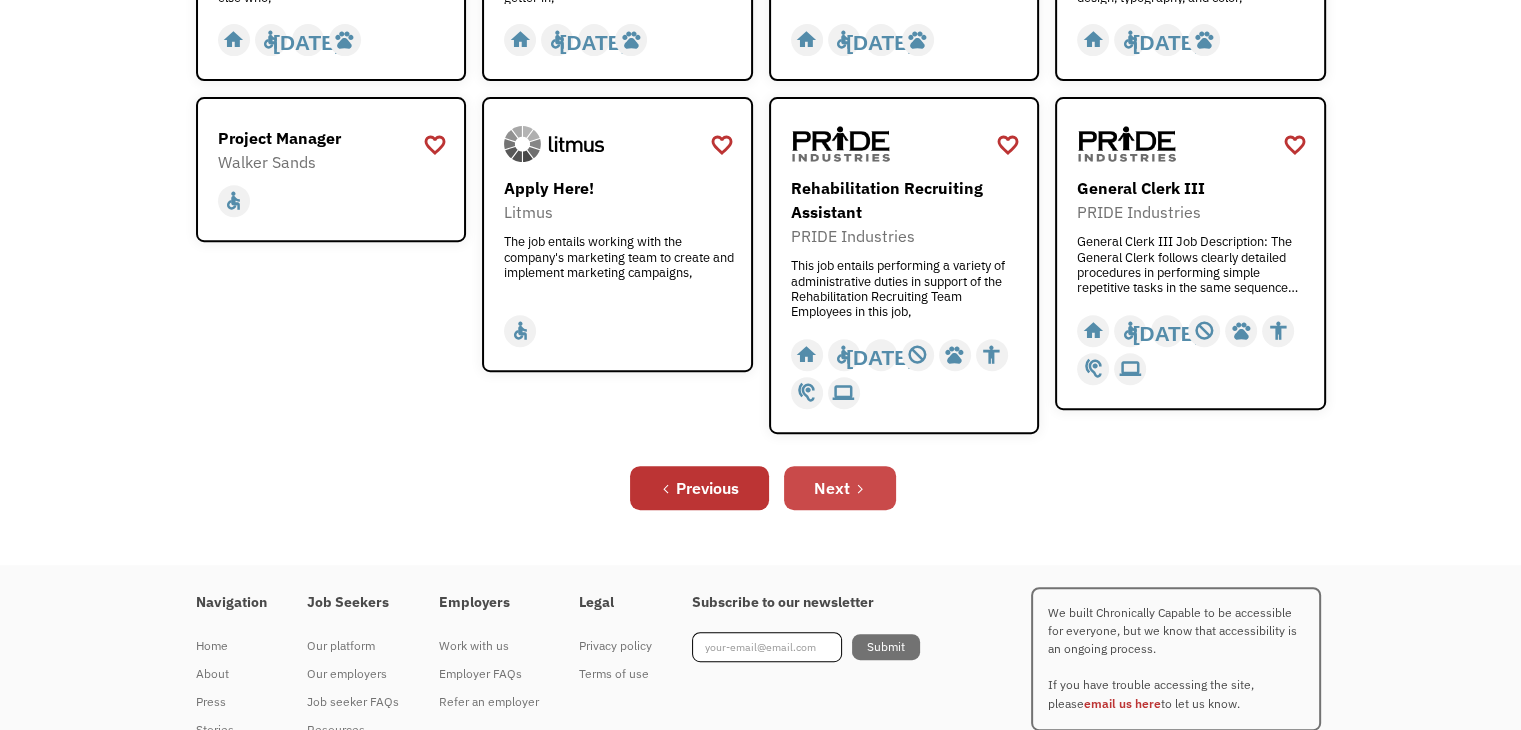 click on "Next" at bounding box center (840, 488) 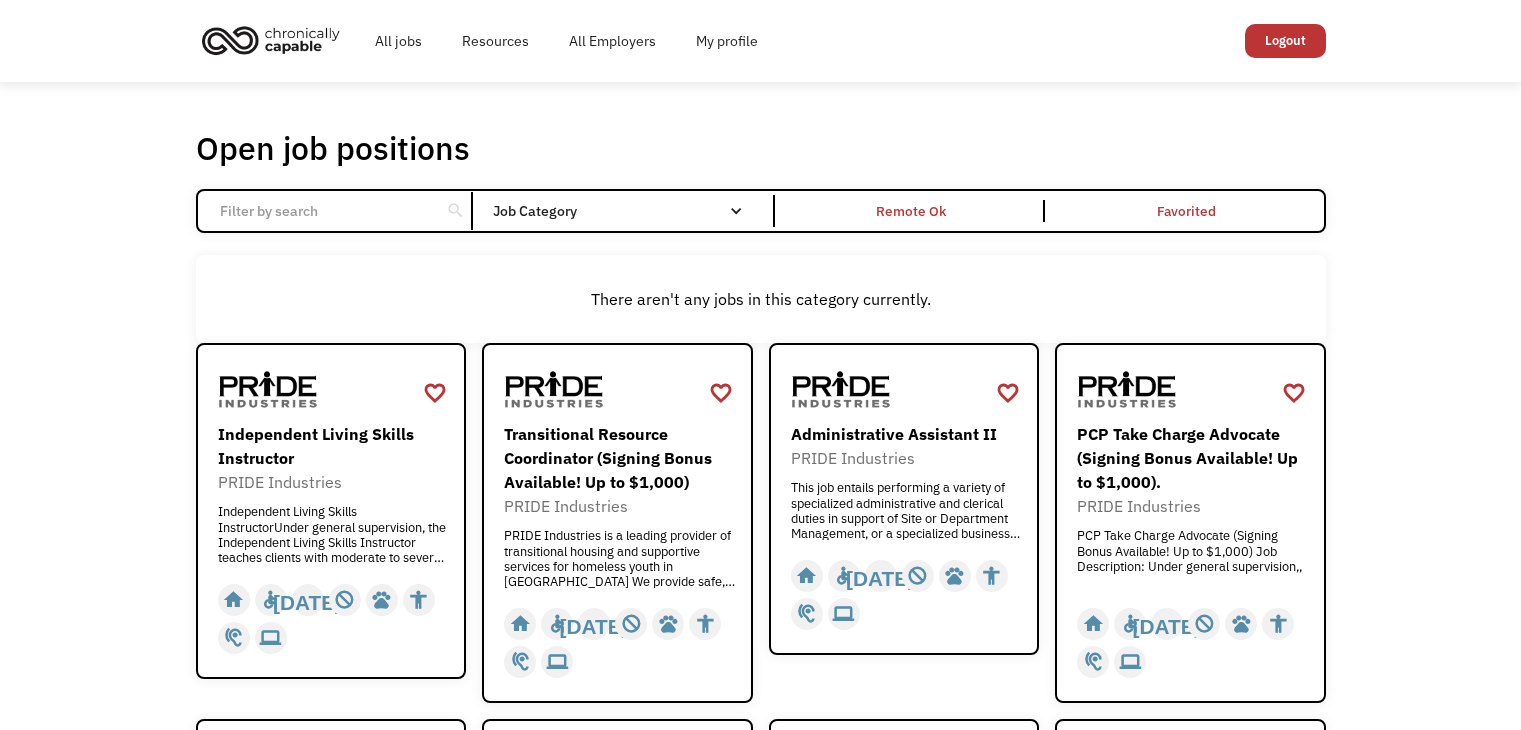 scroll, scrollTop: 0, scrollLeft: 0, axis: both 